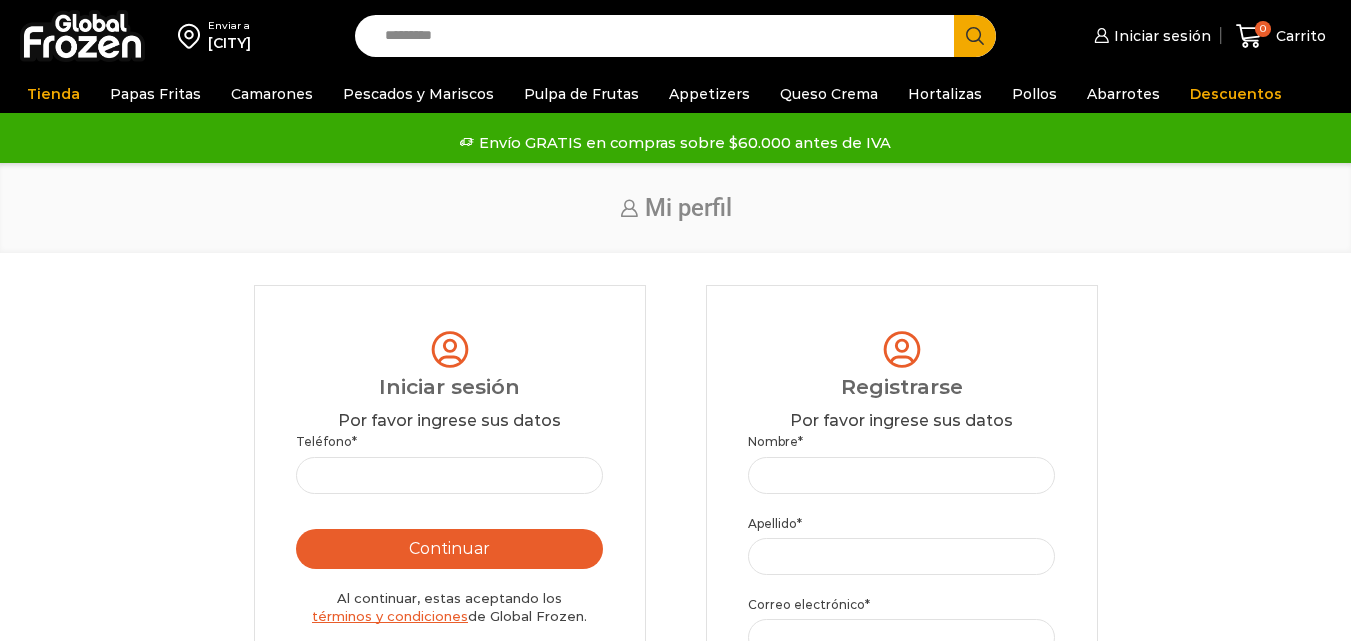 scroll, scrollTop: 0, scrollLeft: 0, axis: both 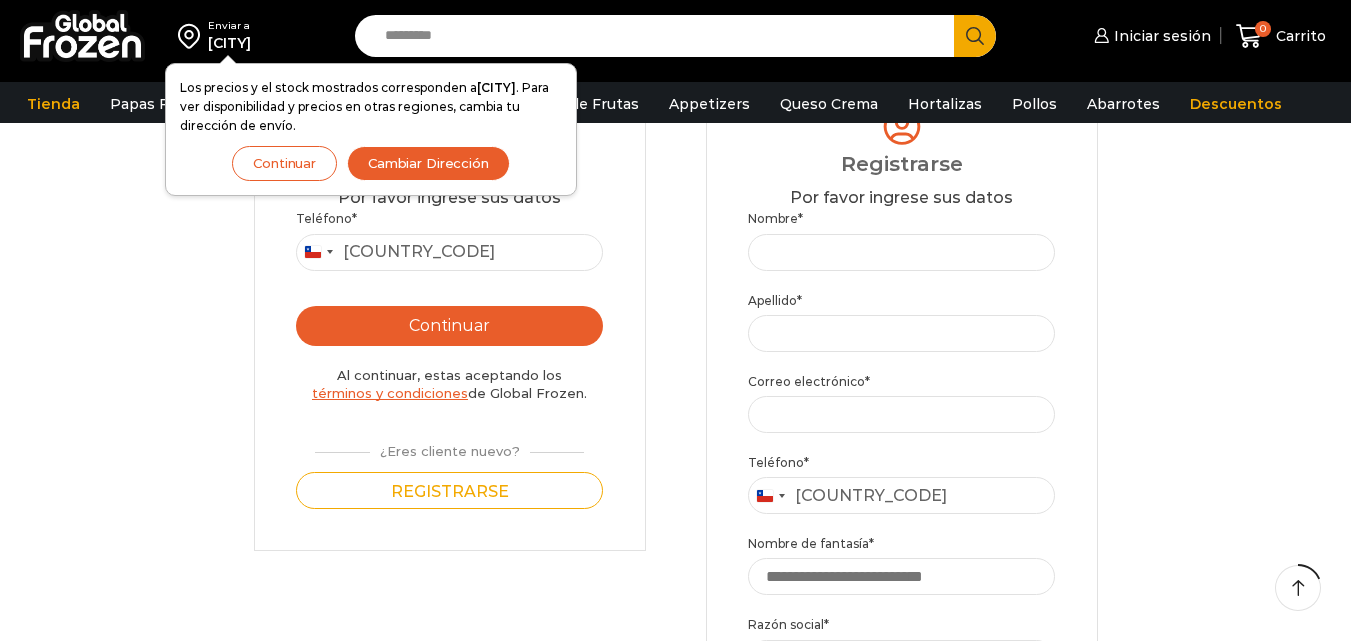 click on "Continuar" at bounding box center (284, 163) 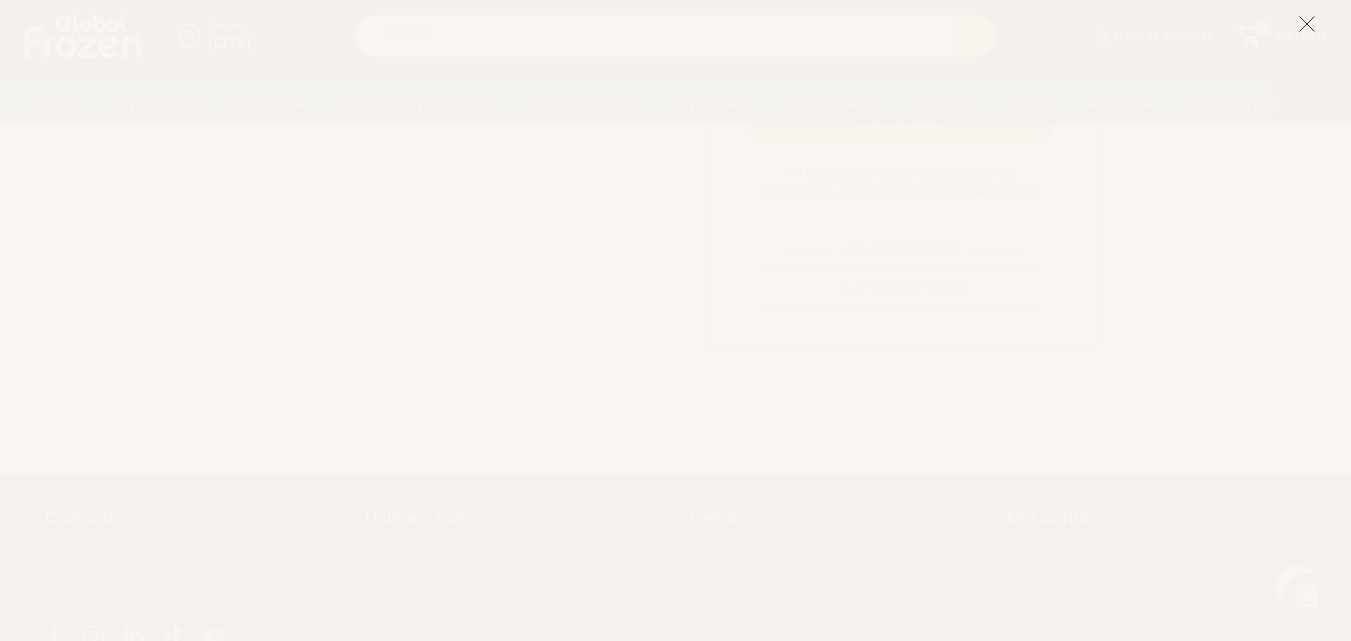 scroll, scrollTop: 1005, scrollLeft: 0, axis: vertical 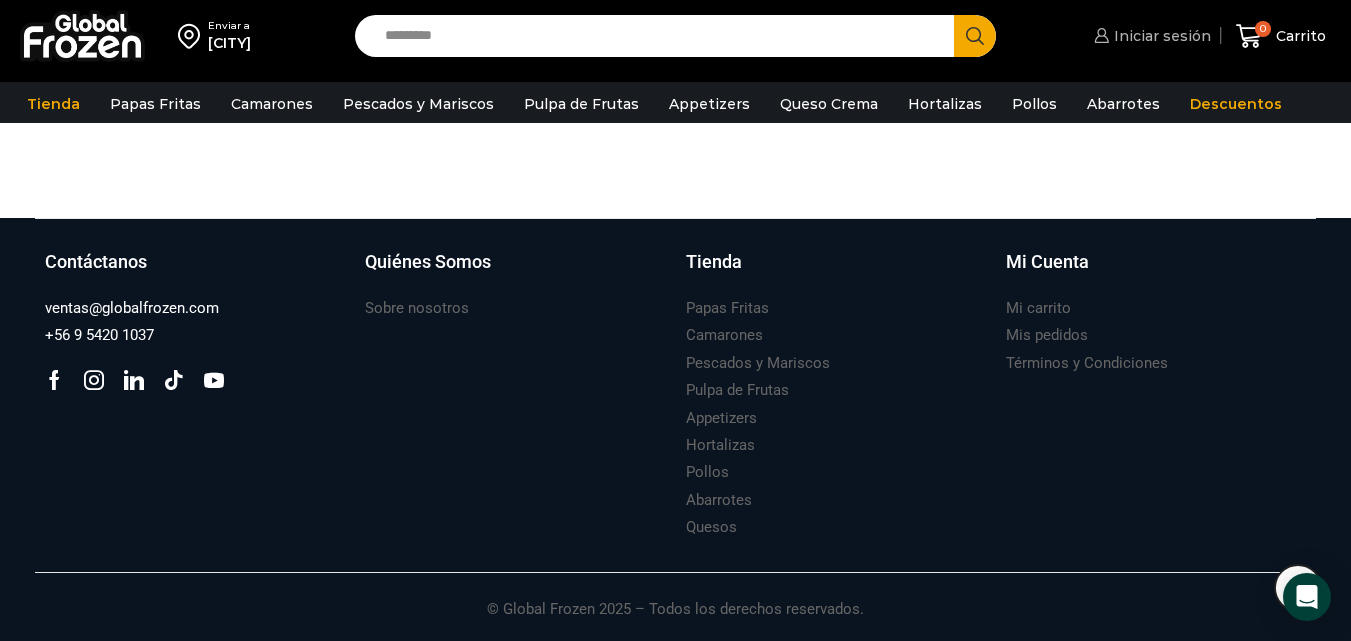 click on "Iniciar sesión" at bounding box center (1160, 36) 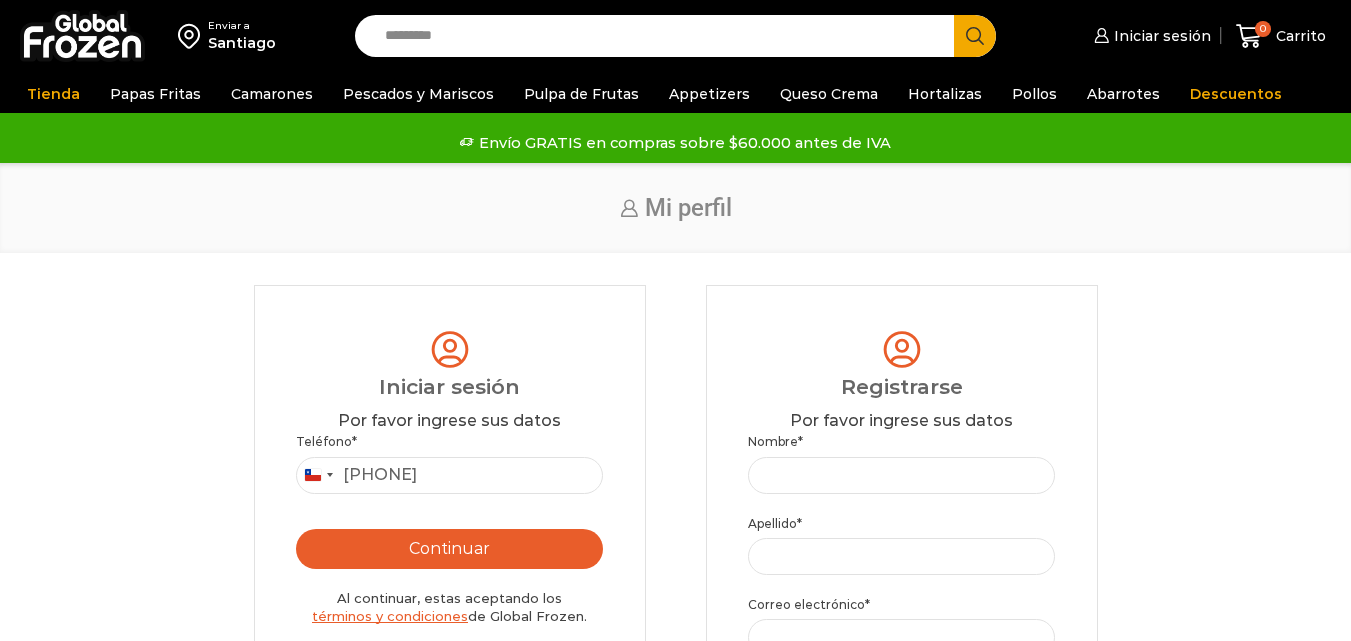 scroll, scrollTop: 0, scrollLeft: 0, axis: both 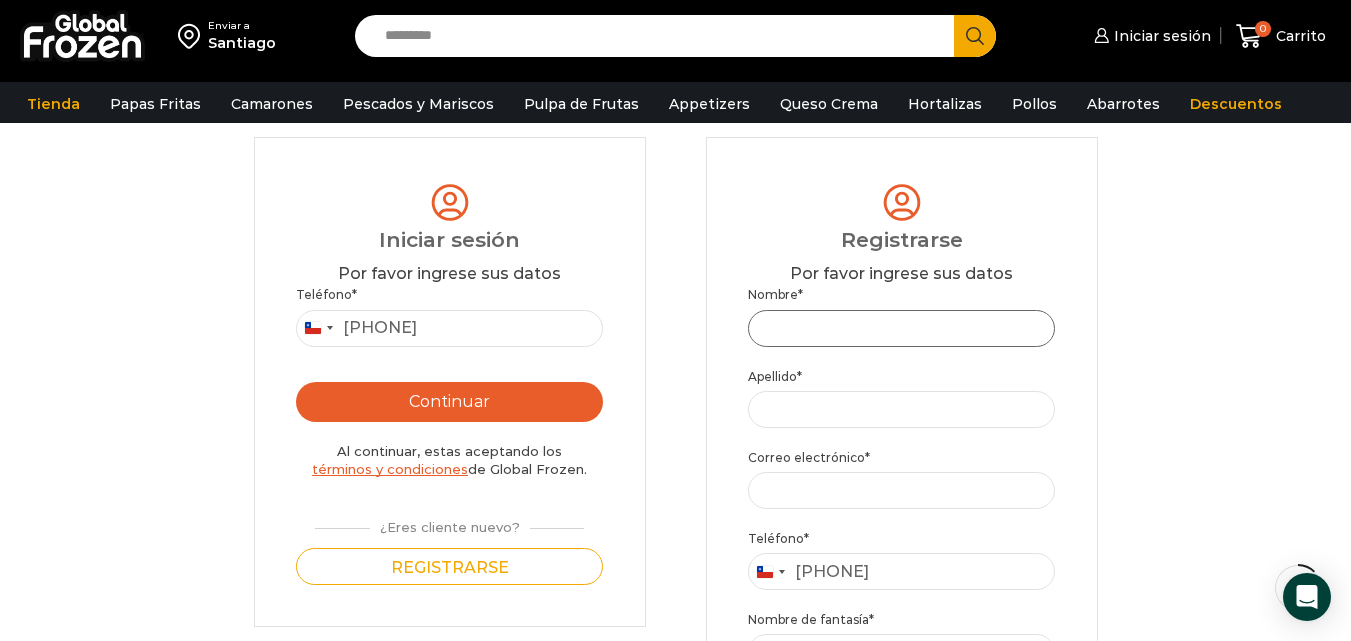 click on "Nombre  *" at bounding box center [902, 328] 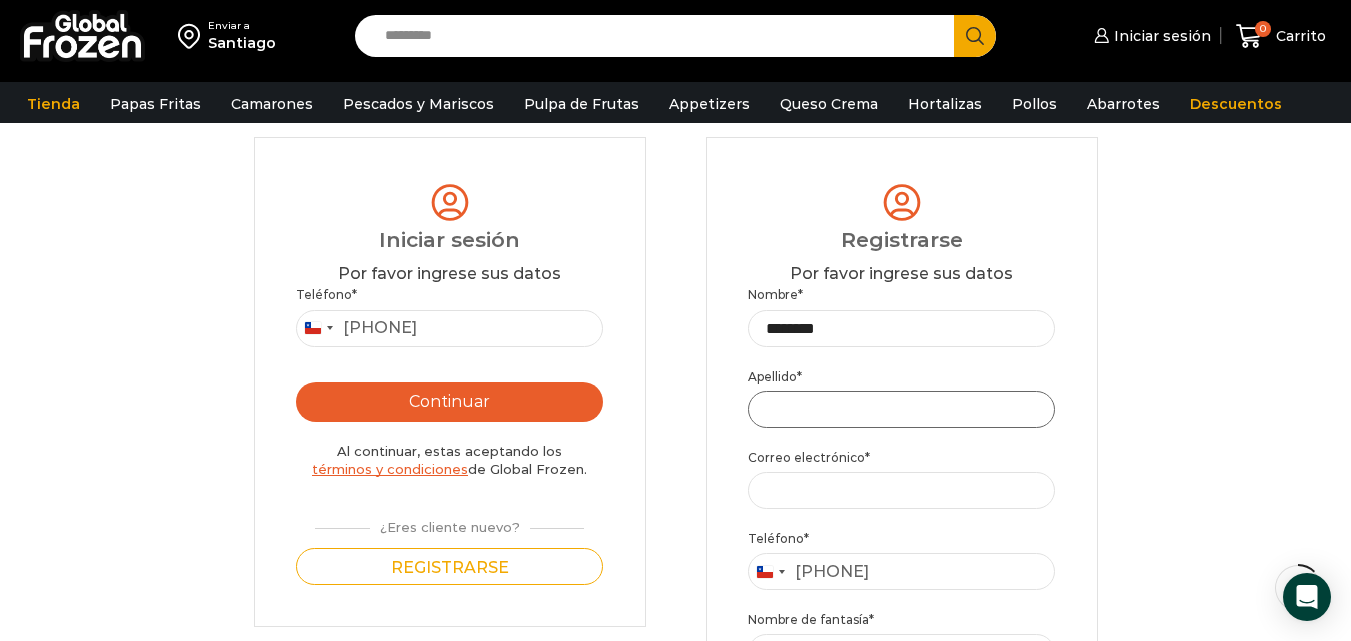 click on "Apellido  *" at bounding box center (902, 409) 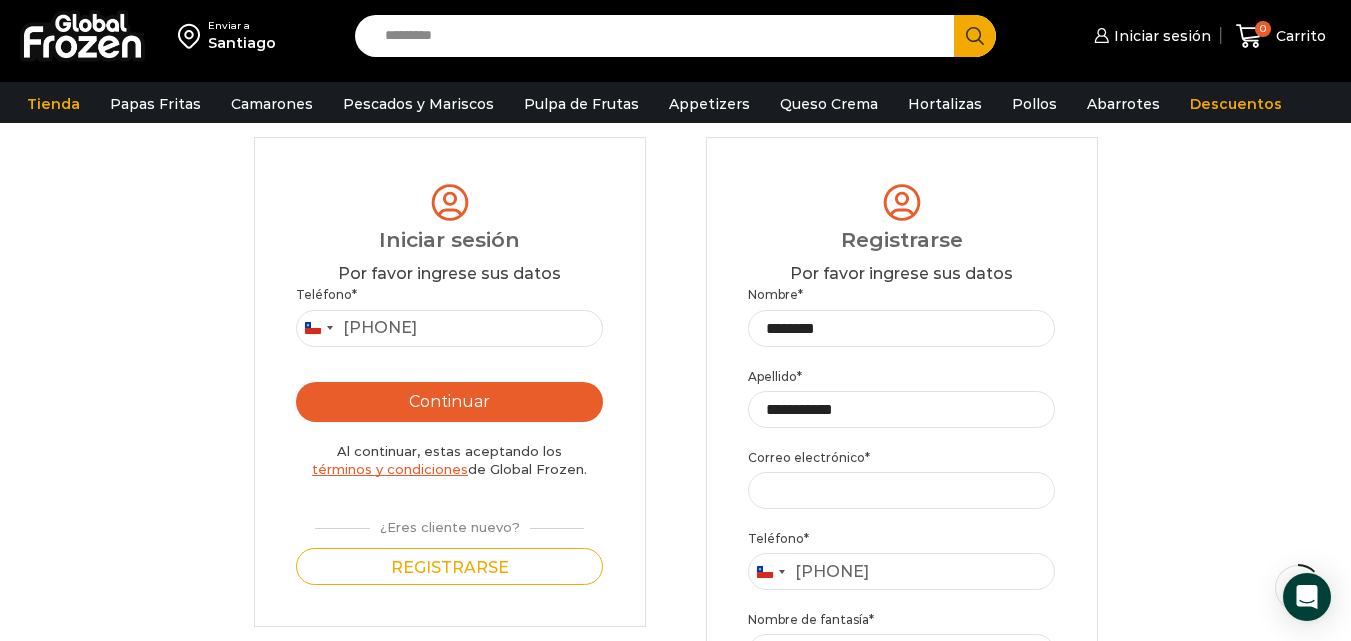 click on "Correo electrónico  *" at bounding box center [902, 478] 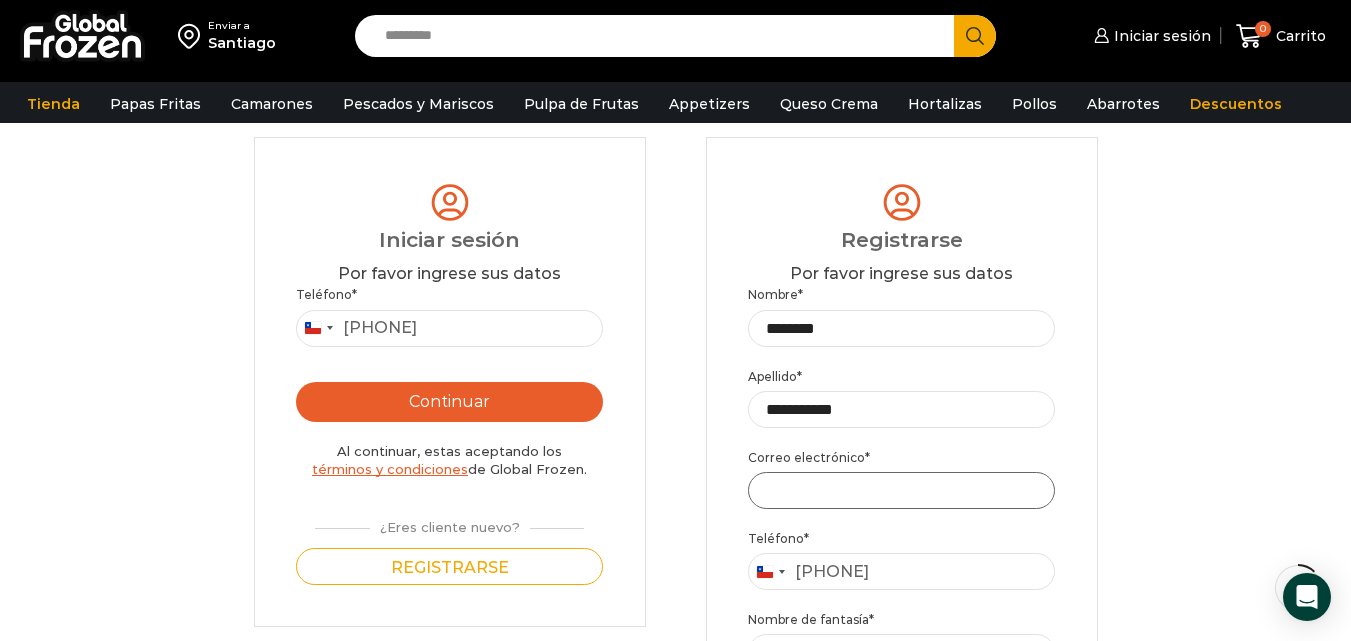 click on "Correo electrónico  *" at bounding box center (902, 490) 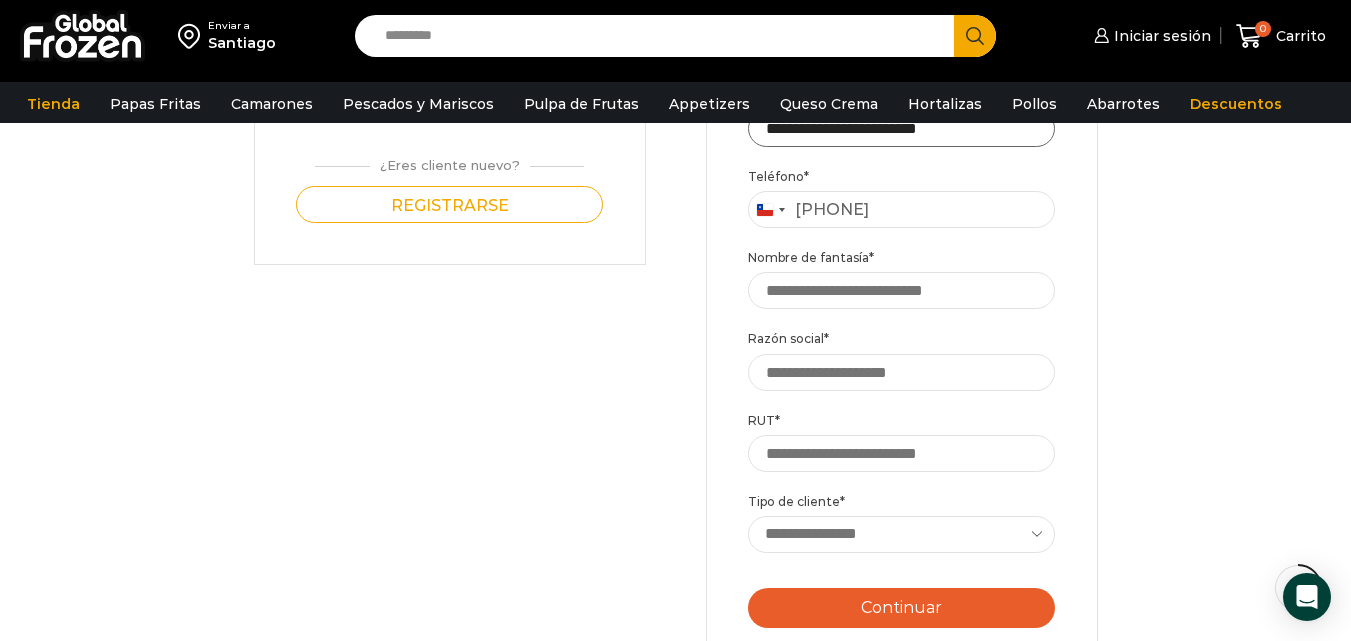 scroll, scrollTop: 528, scrollLeft: 0, axis: vertical 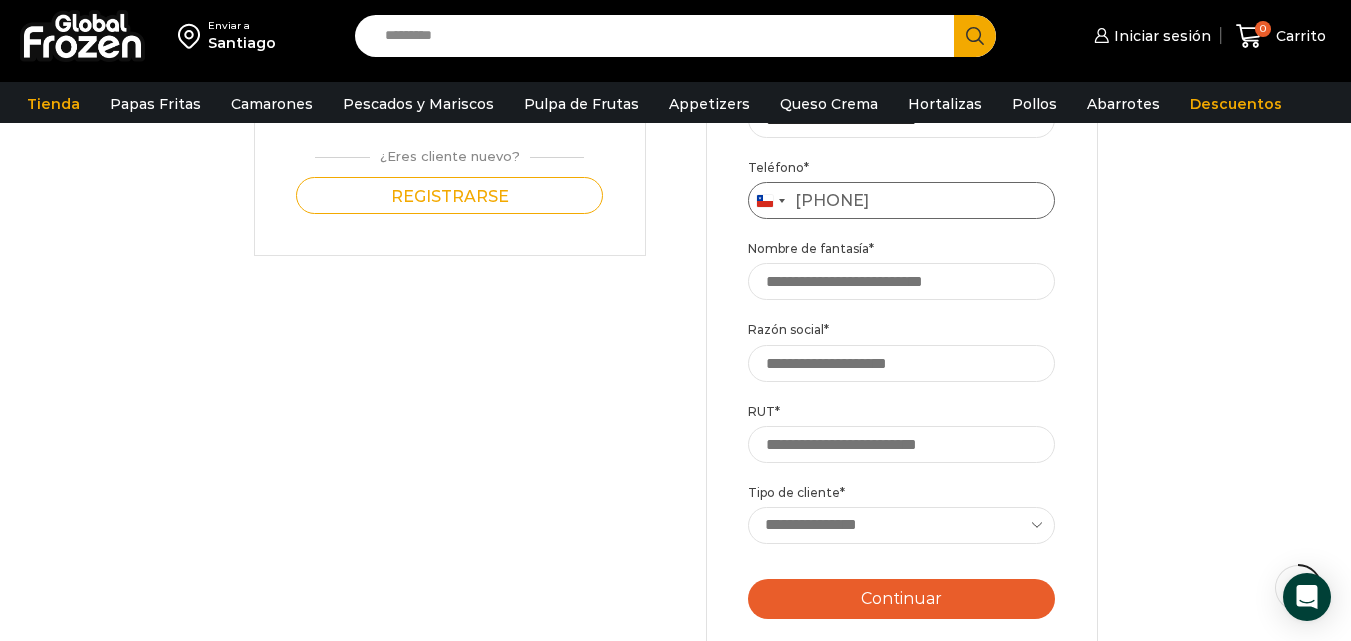 click on "Teléfono  *" at bounding box center [902, 200] 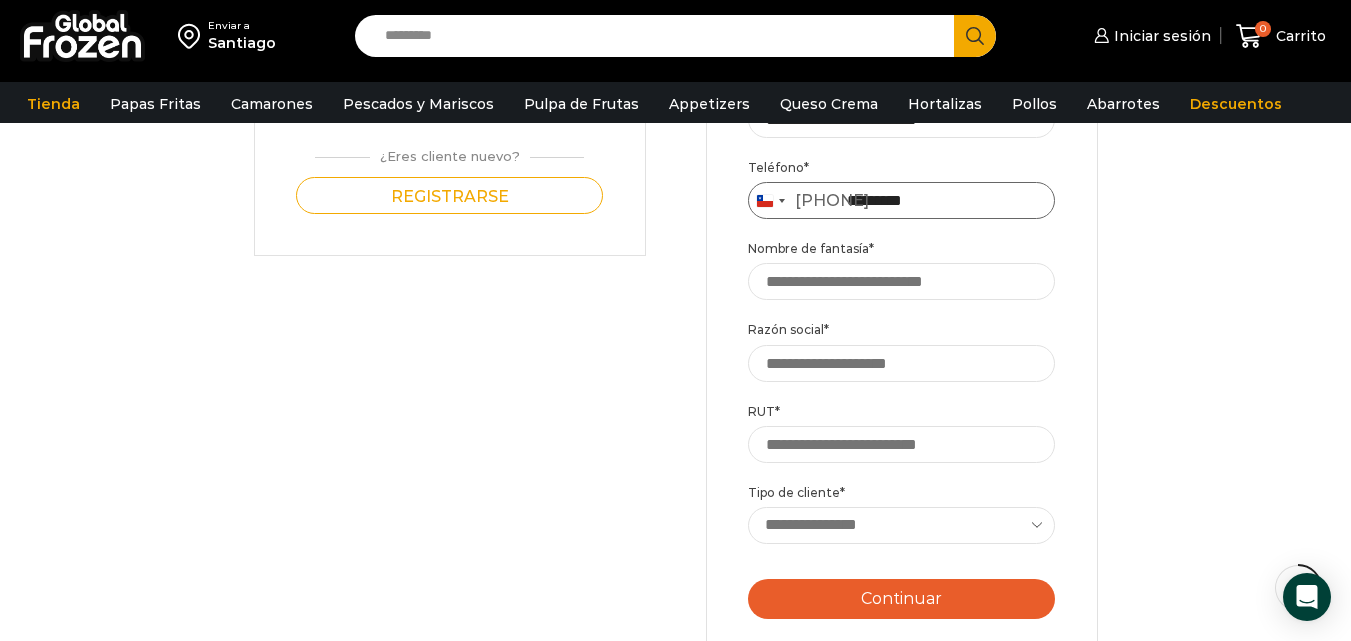 type on "*********" 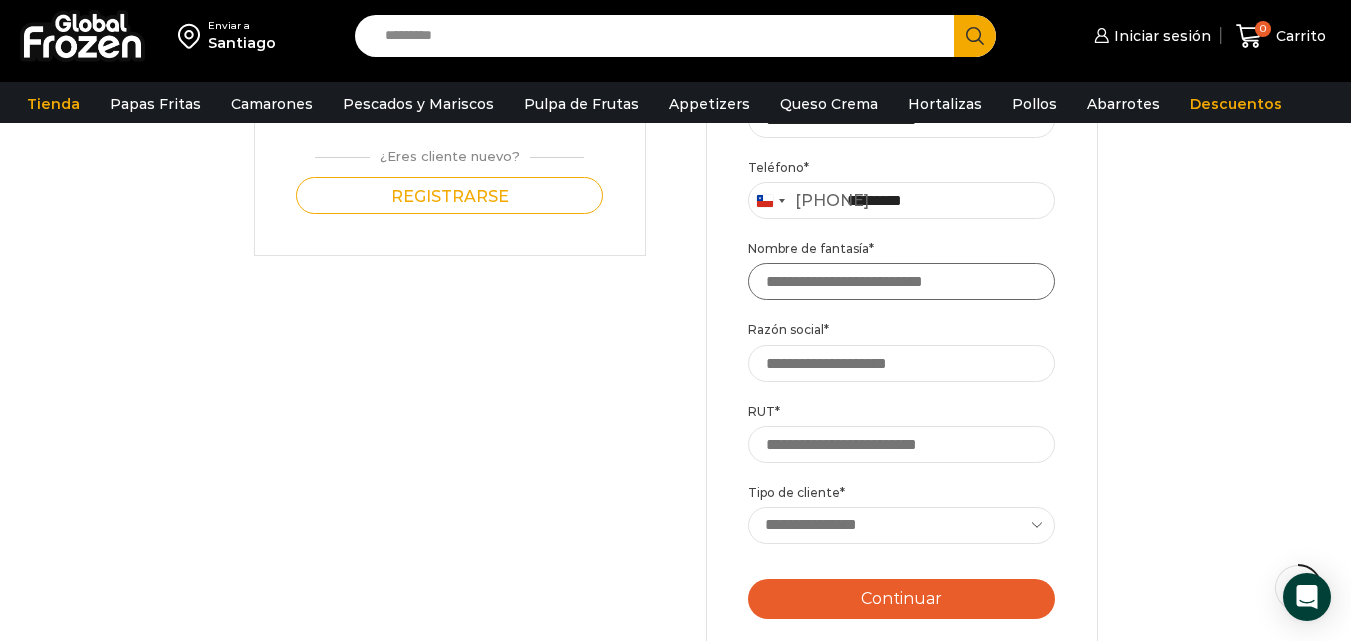 click on "Nombre de fantasía  *" at bounding box center (902, 281) 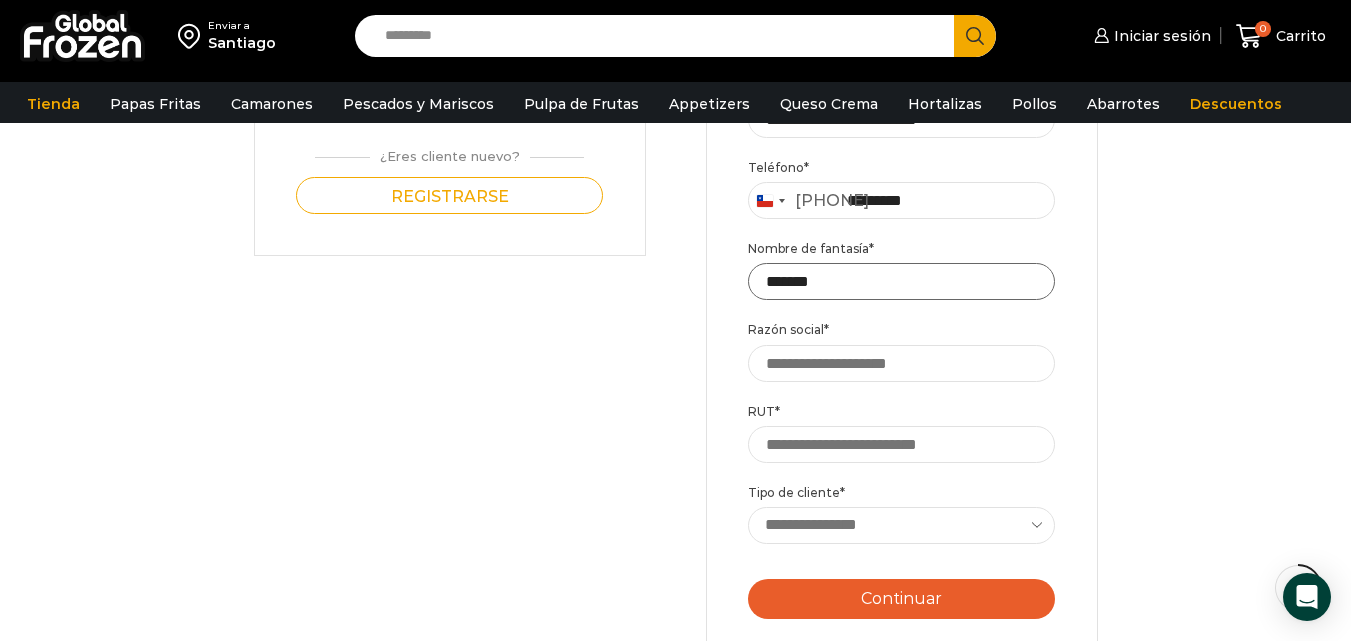 type on "*******" 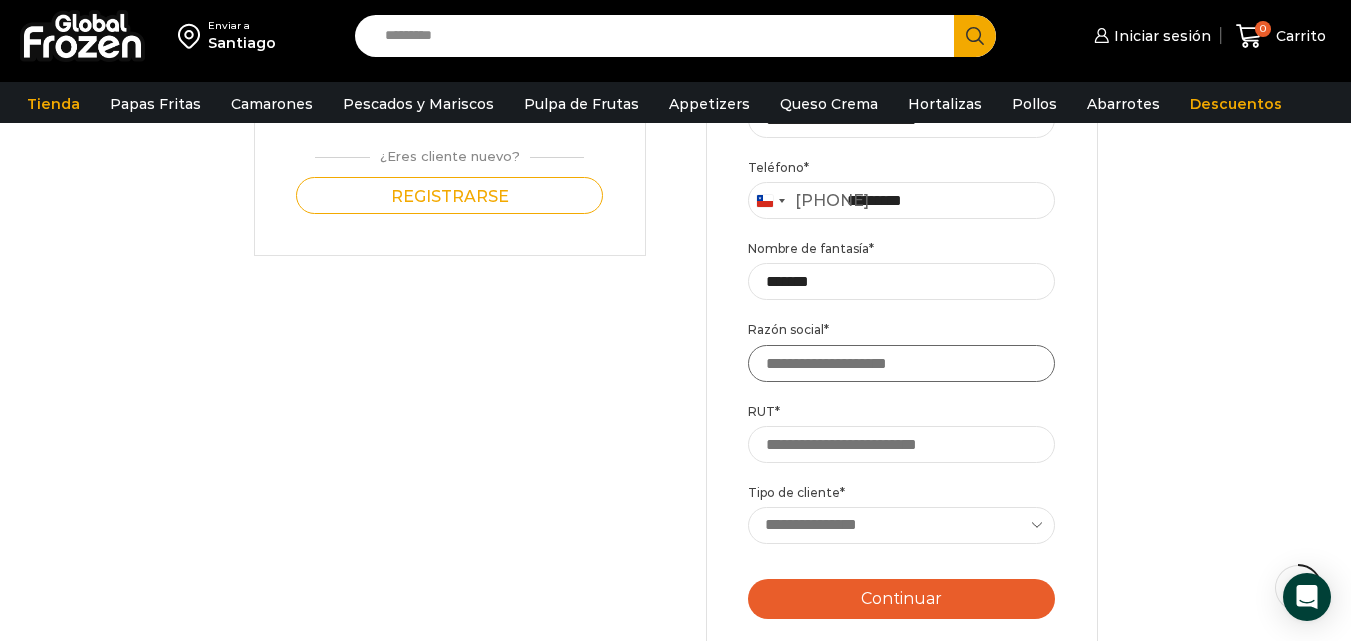 click on "Razón social  *" at bounding box center [902, 363] 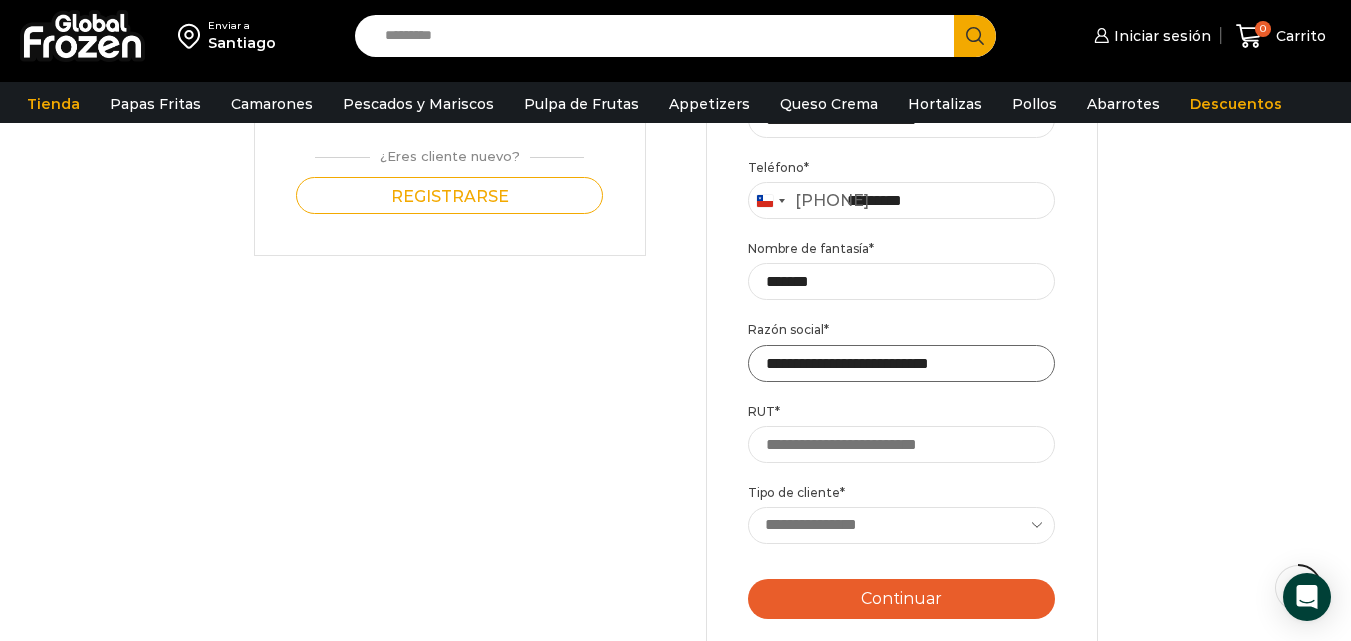 click on "Continuar" at bounding box center (902, 599) 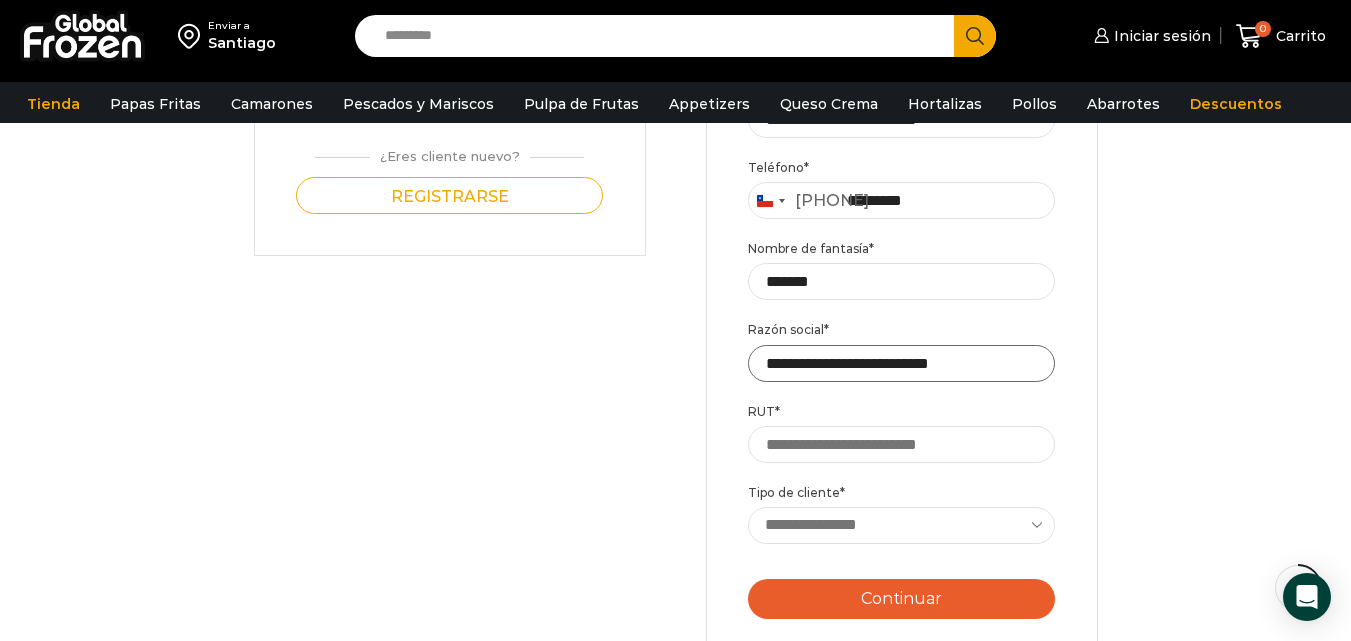 click on "**********" at bounding box center (902, 363) 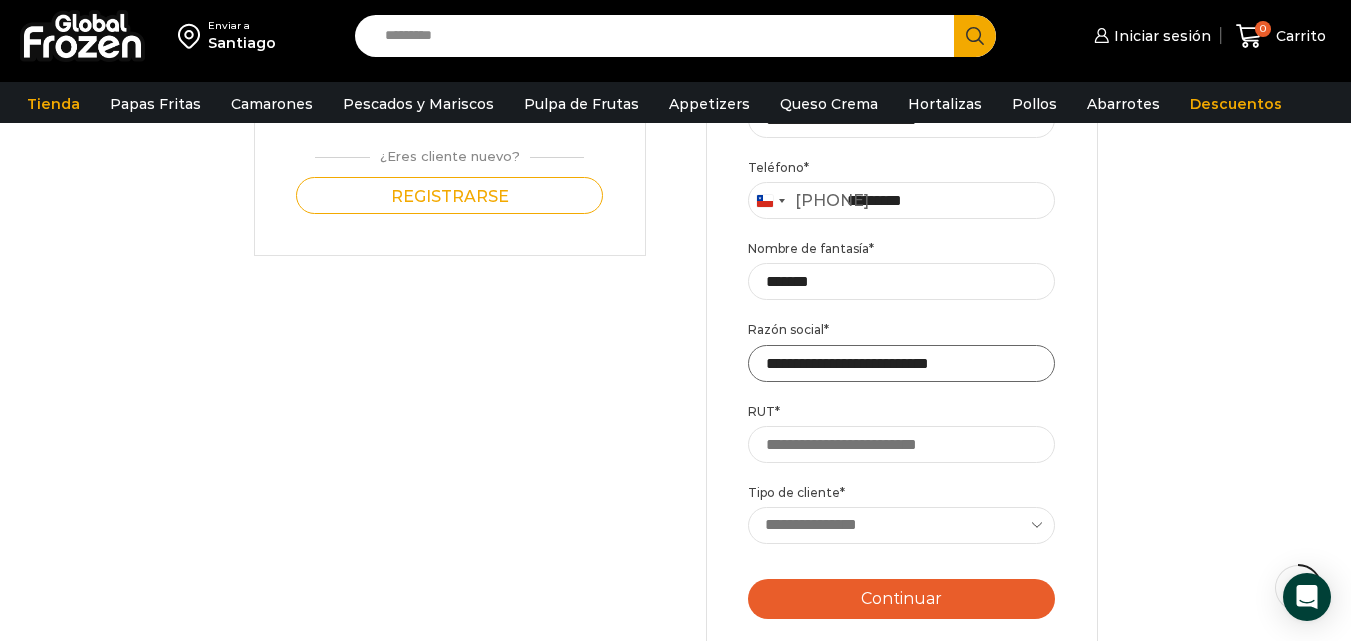 click on "**********" at bounding box center [902, 363] 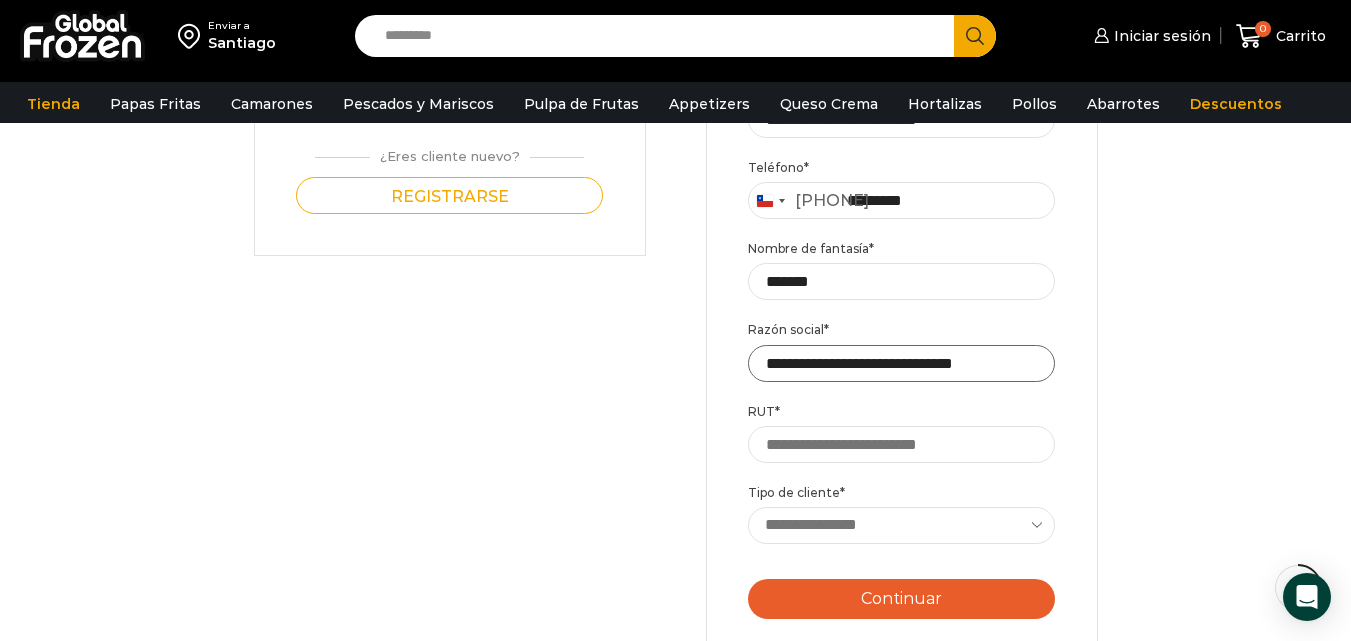 scroll, scrollTop: 0, scrollLeft: 5, axis: horizontal 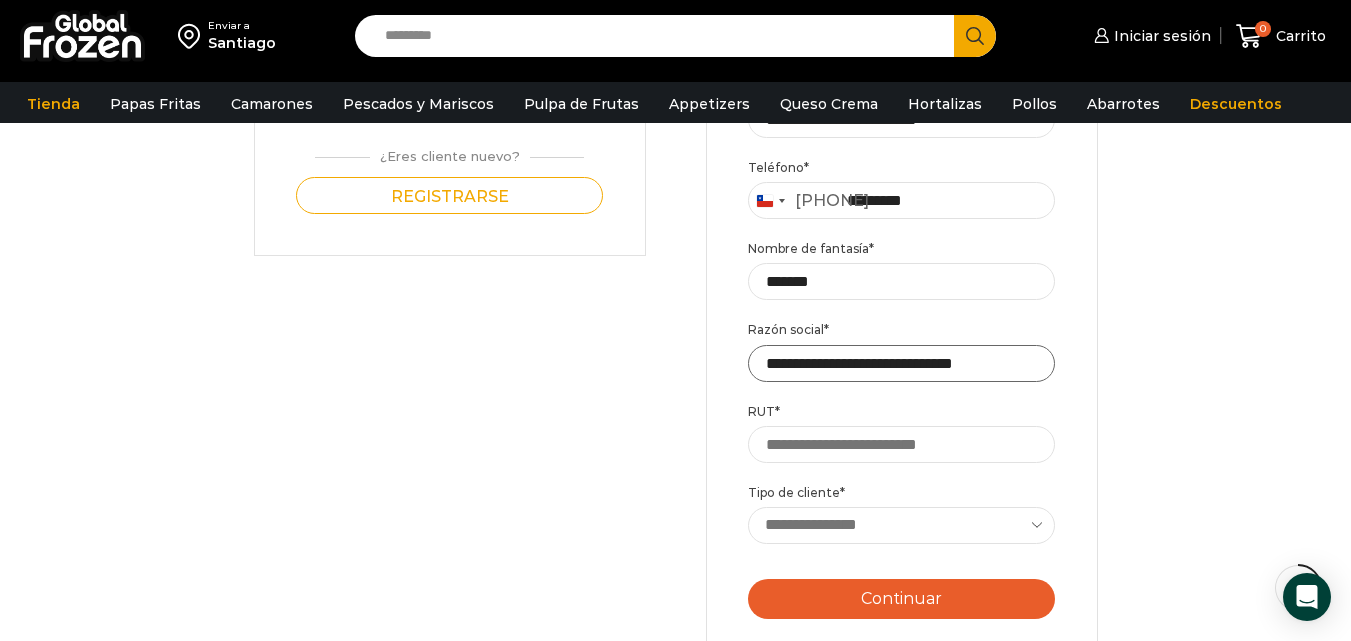 type on "**********" 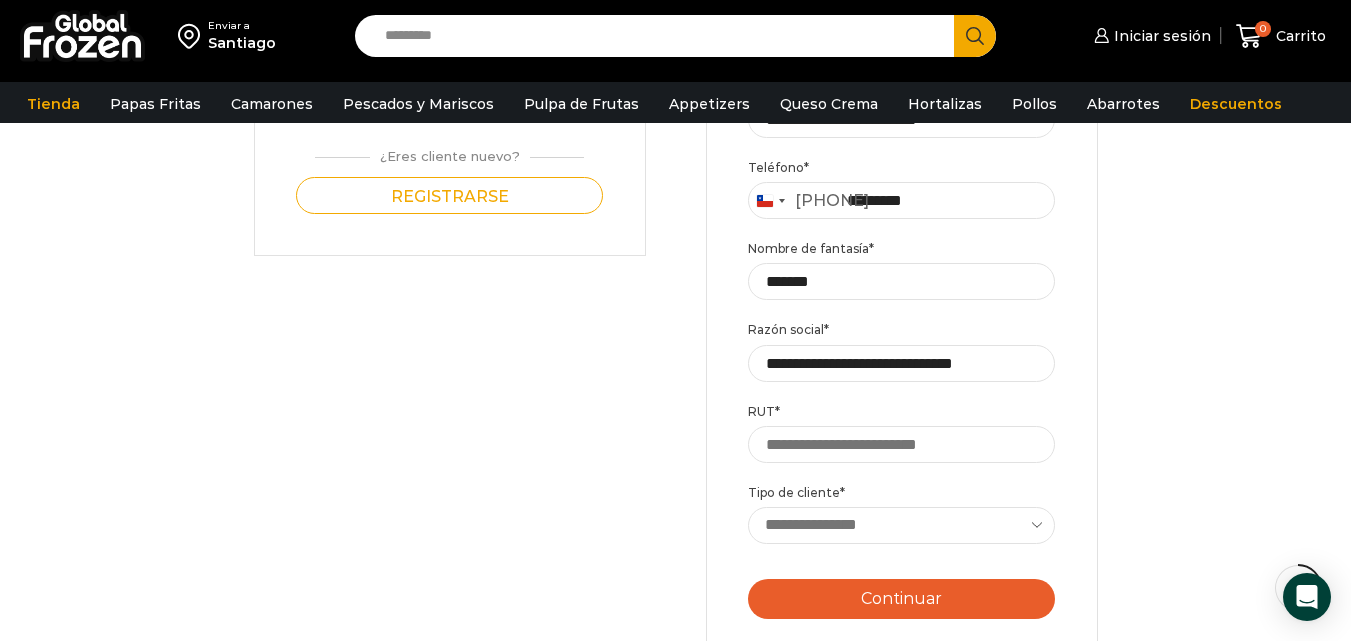 click on "**********" at bounding box center (902, 348) 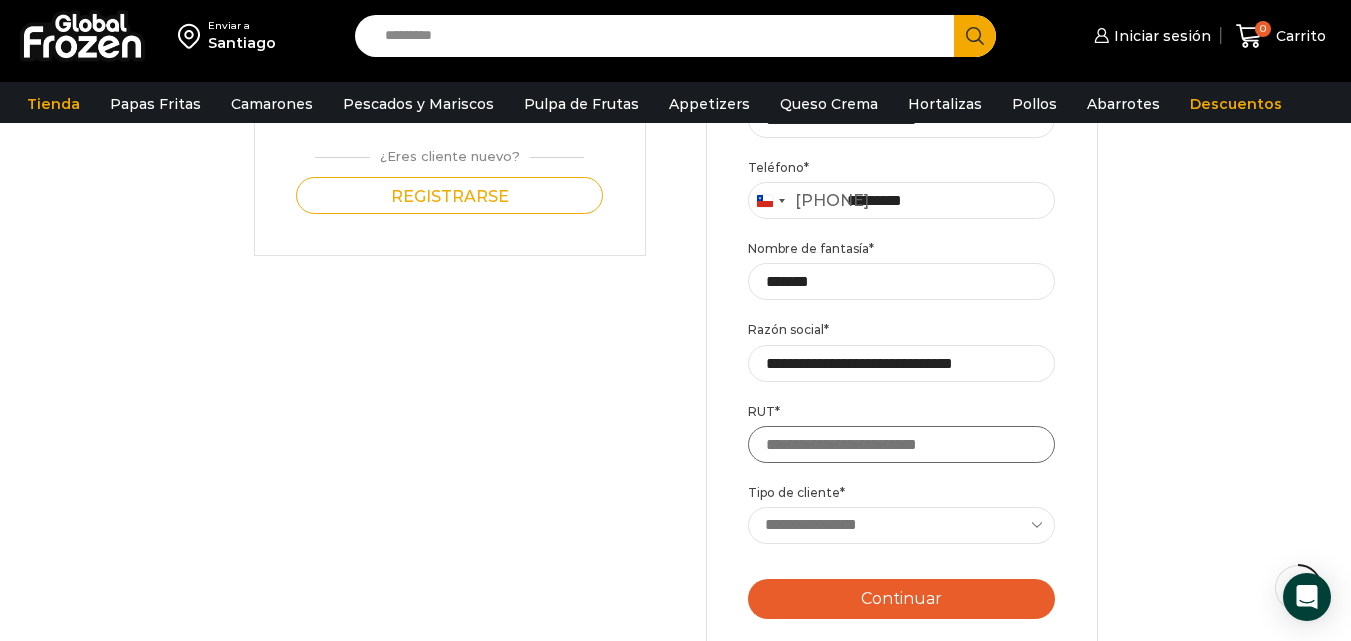 click on "RUT  *" at bounding box center (902, 444) 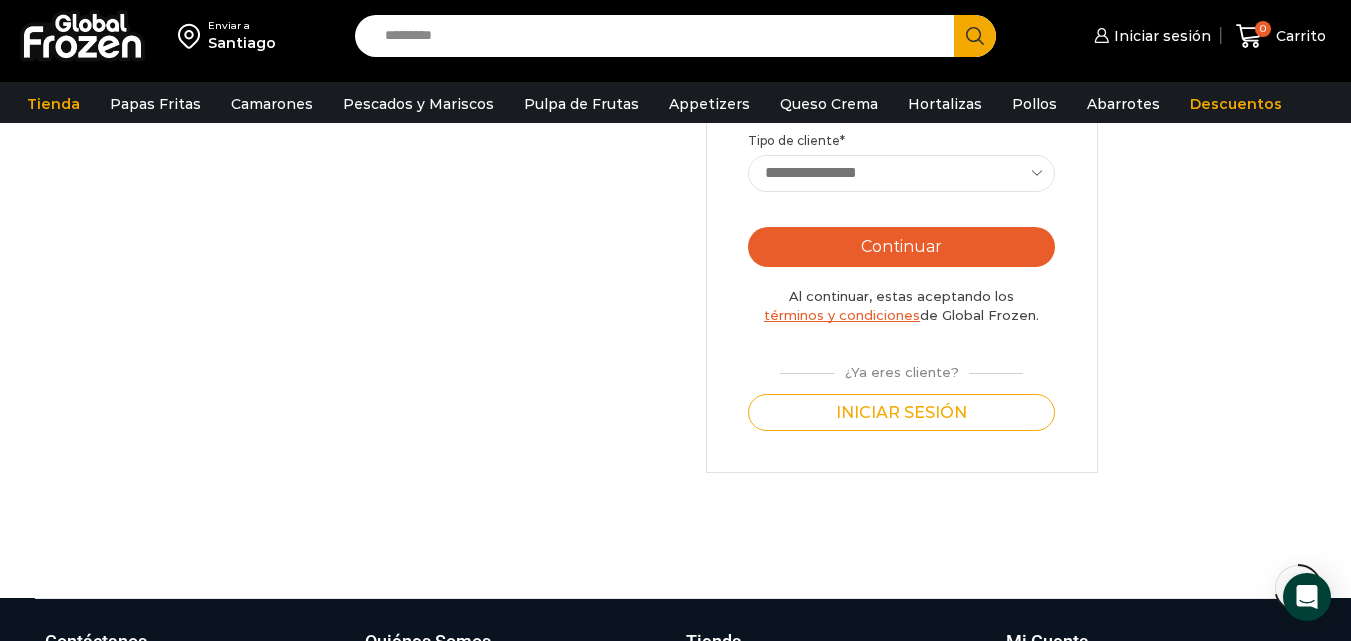 scroll, scrollTop: 883, scrollLeft: 0, axis: vertical 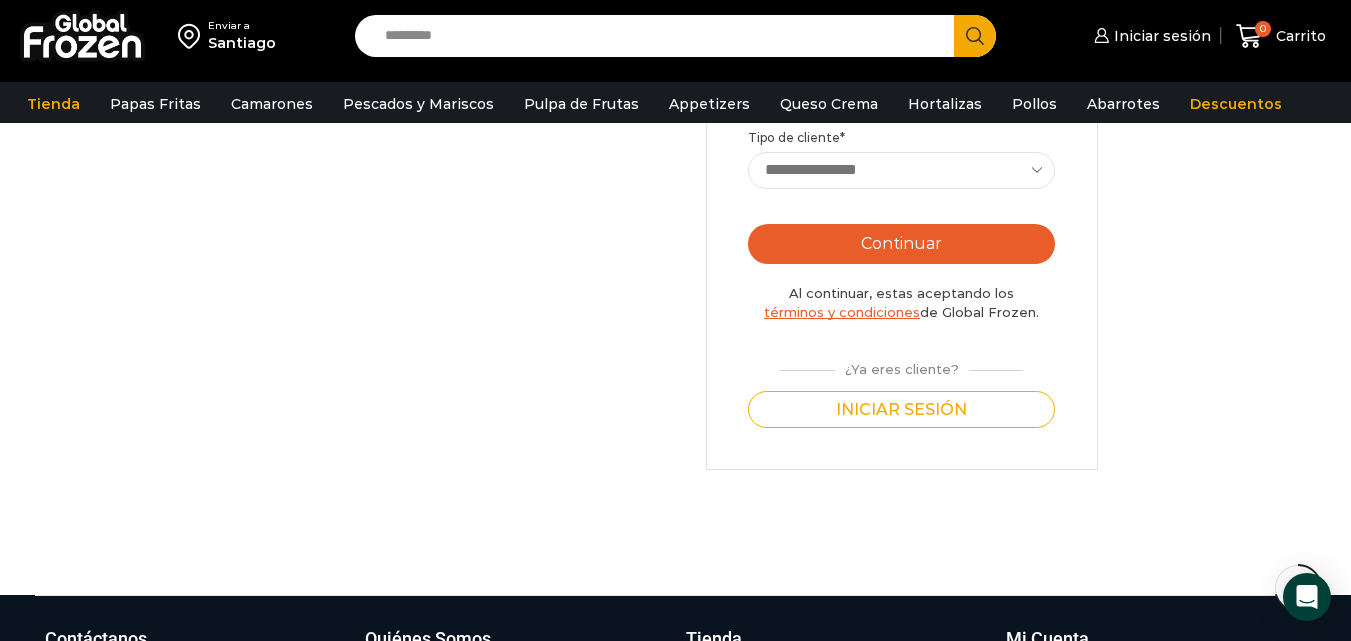 type on "**********" 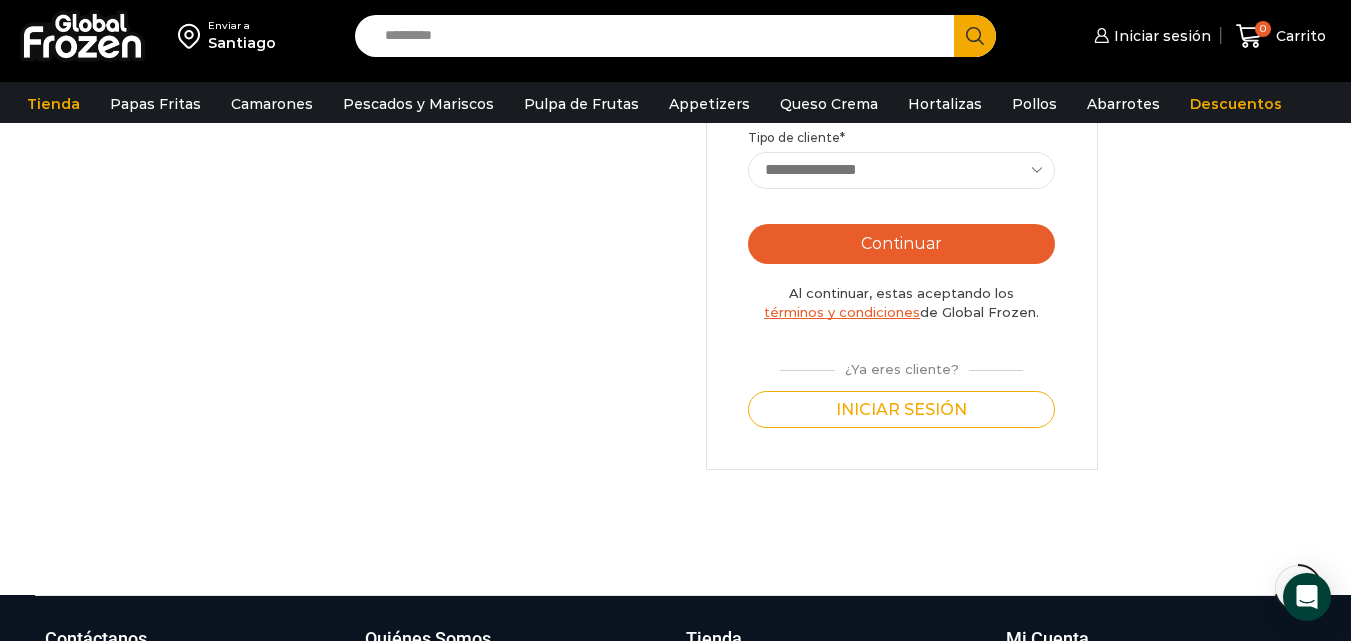 click on "**********" at bounding box center (902, 170) 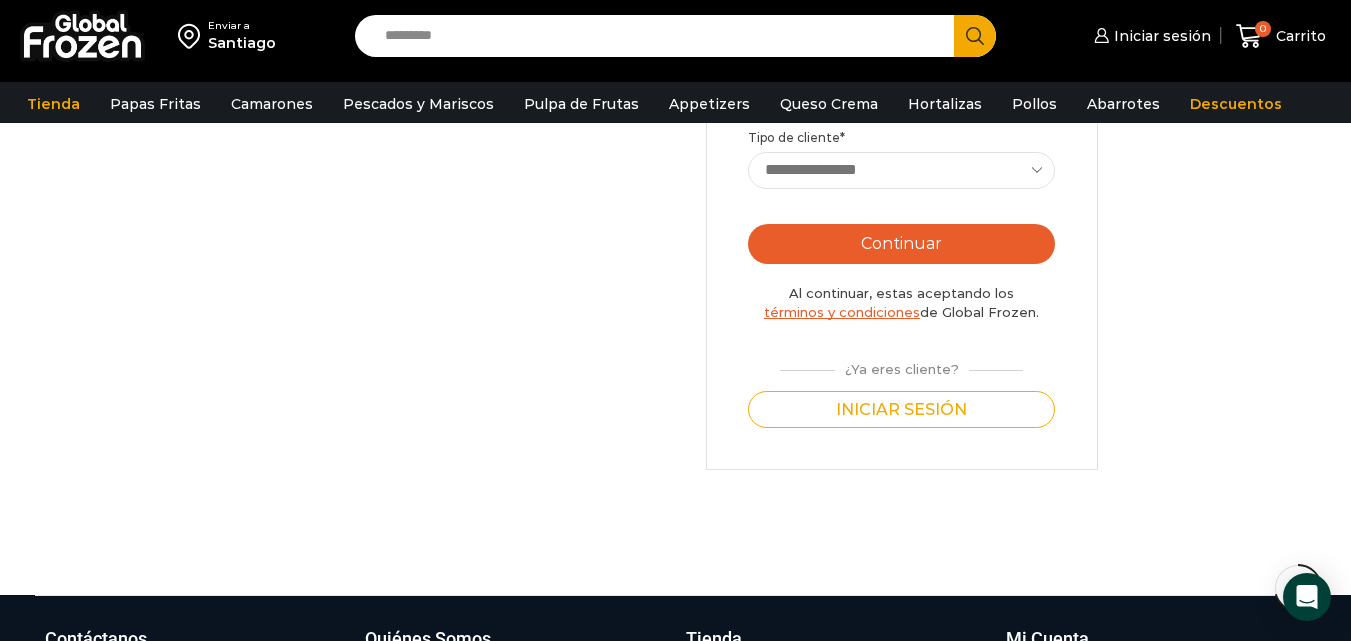 click on "**********" at bounding box center (902, 170) 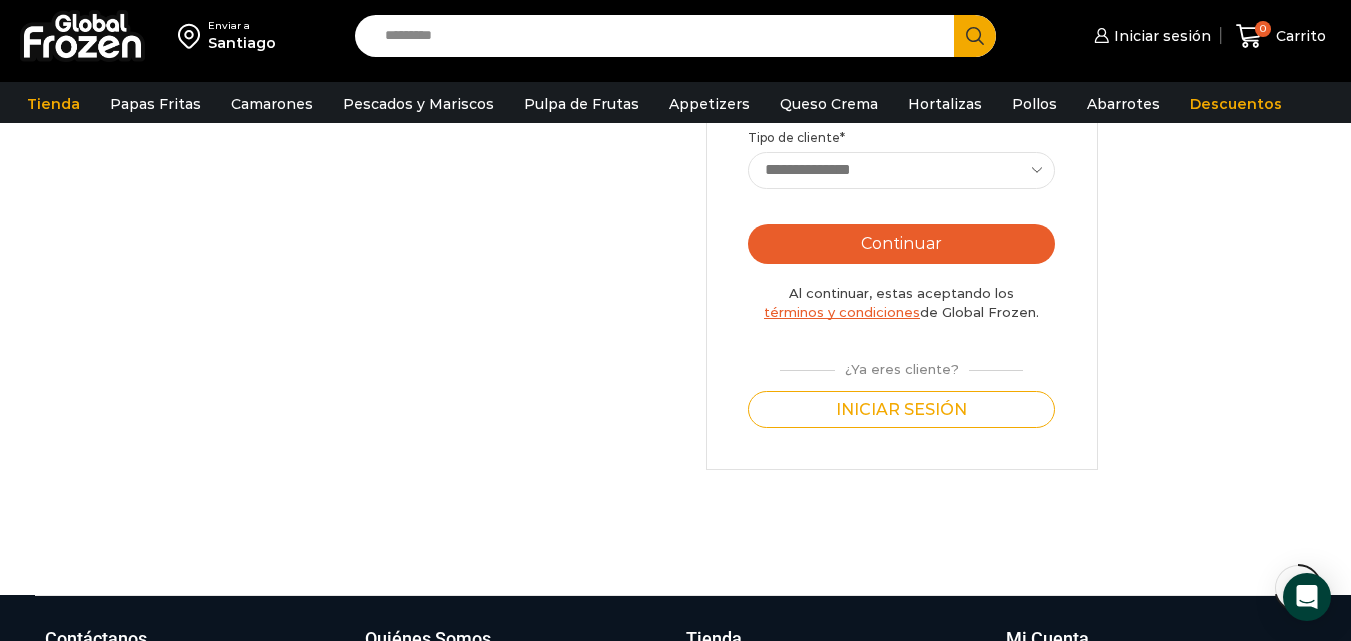 click on "**********" at bounding box center [902, 170] 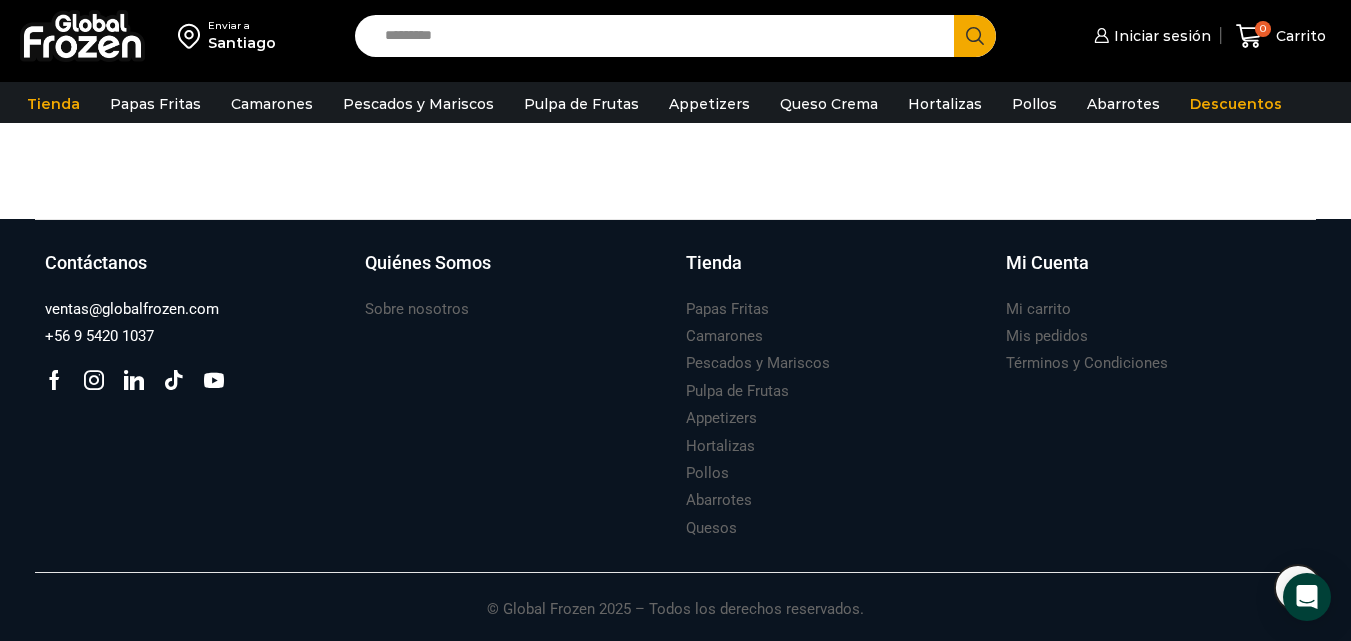 scroll, scrollTop: 692, scrollLeft: 0, axis: vertical 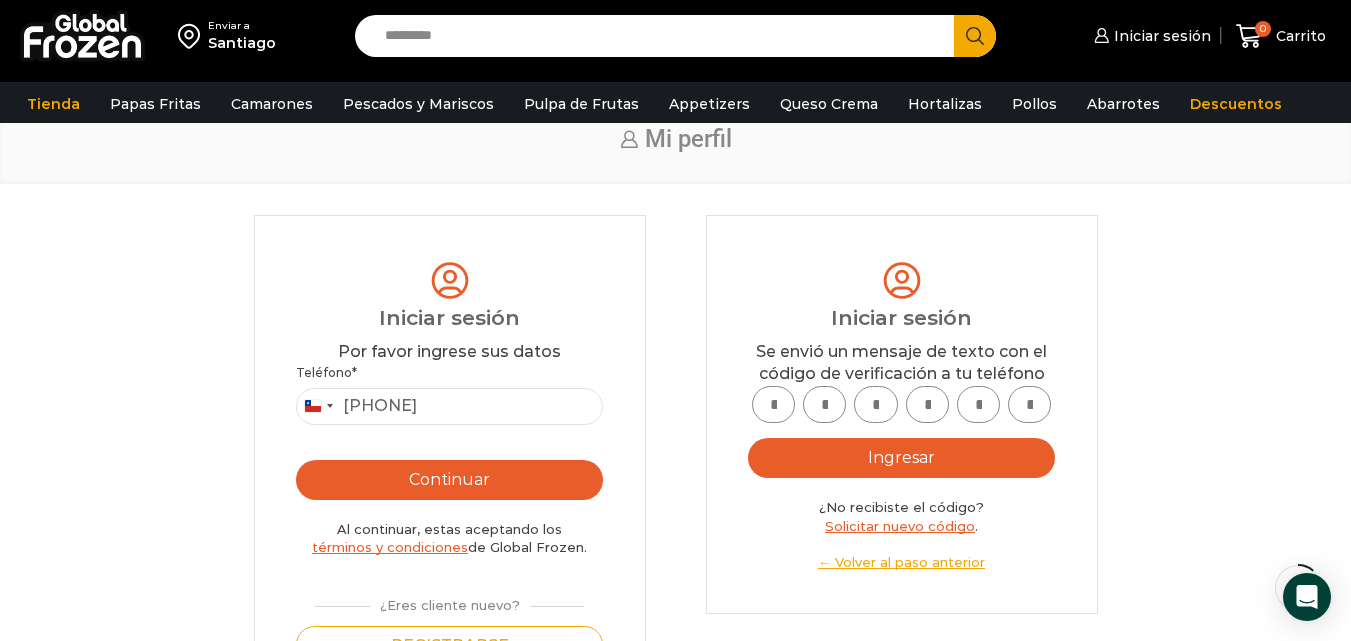 click at bounding box center [773, 404] 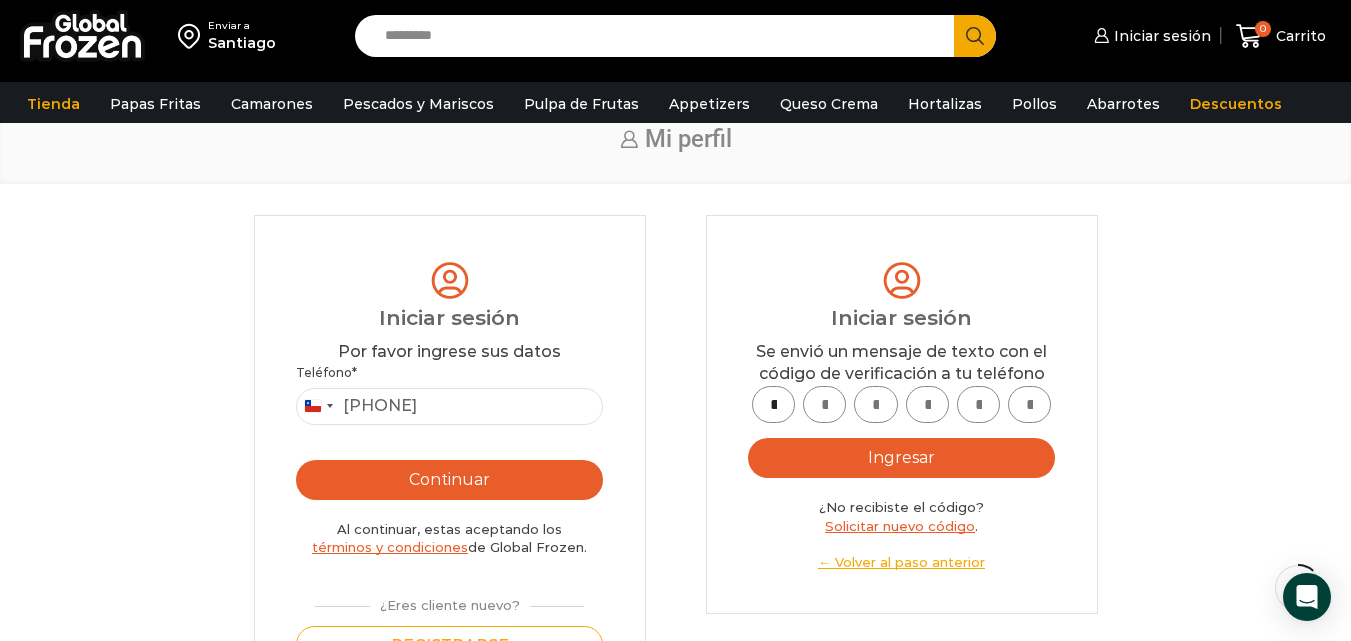 type on "*" 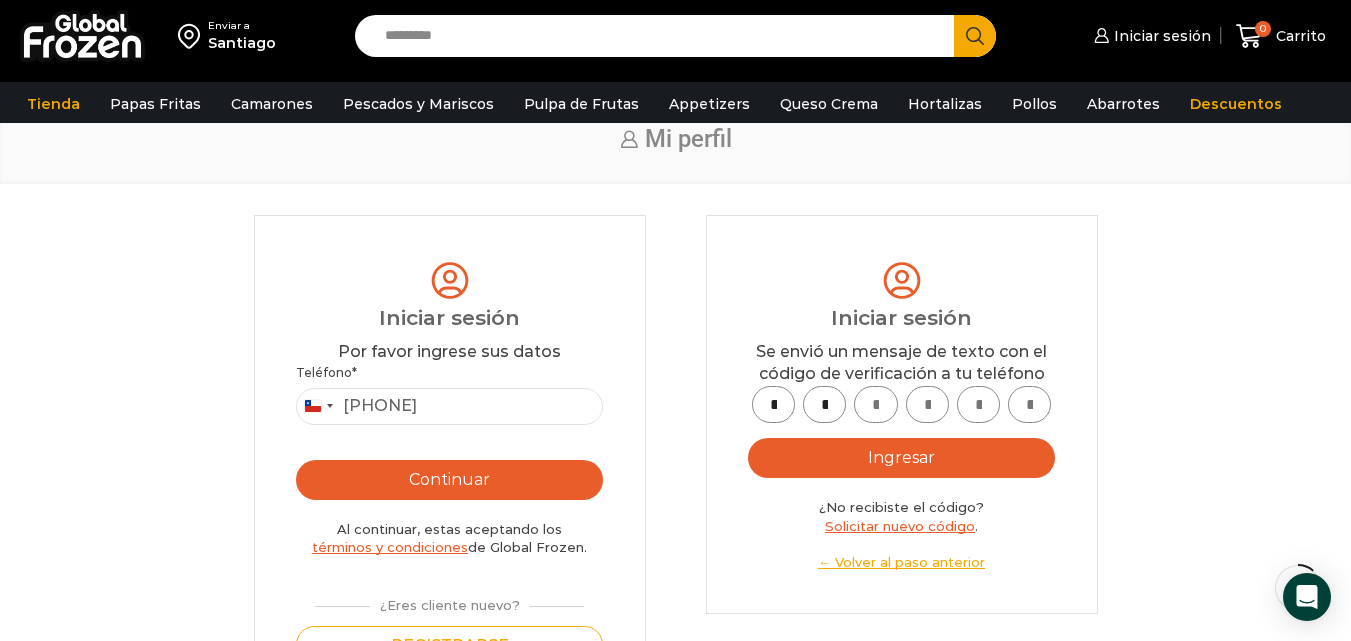 type on "*" 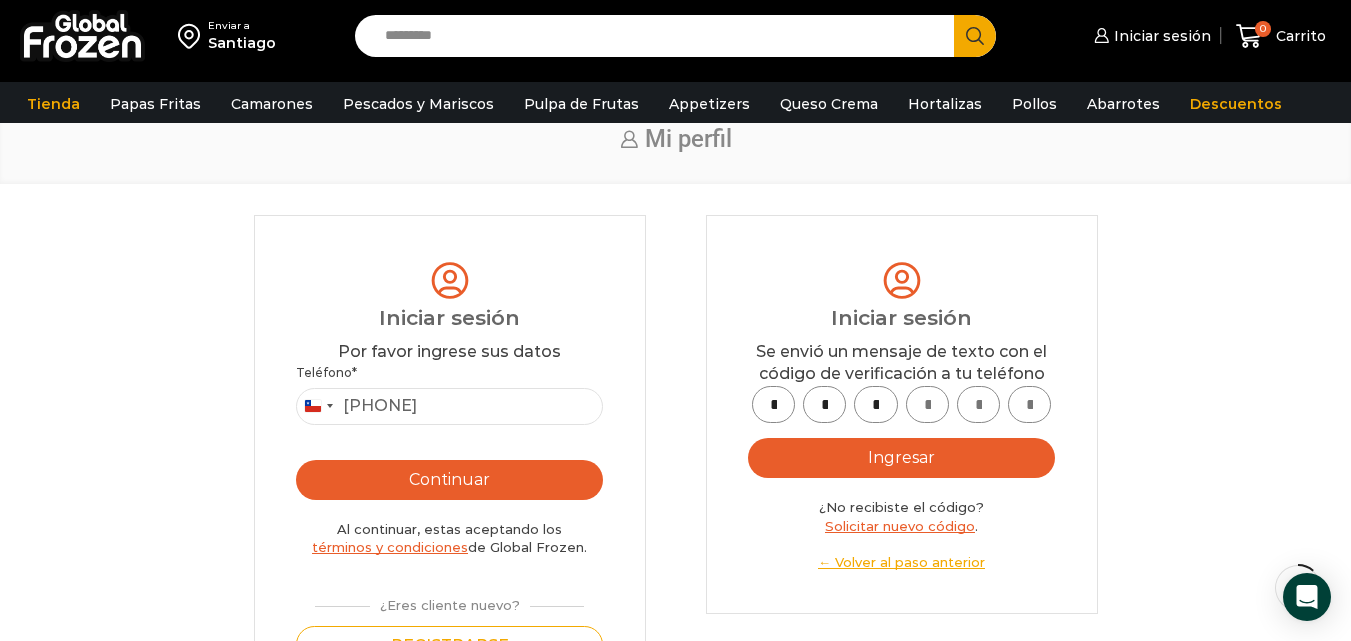type on "*" 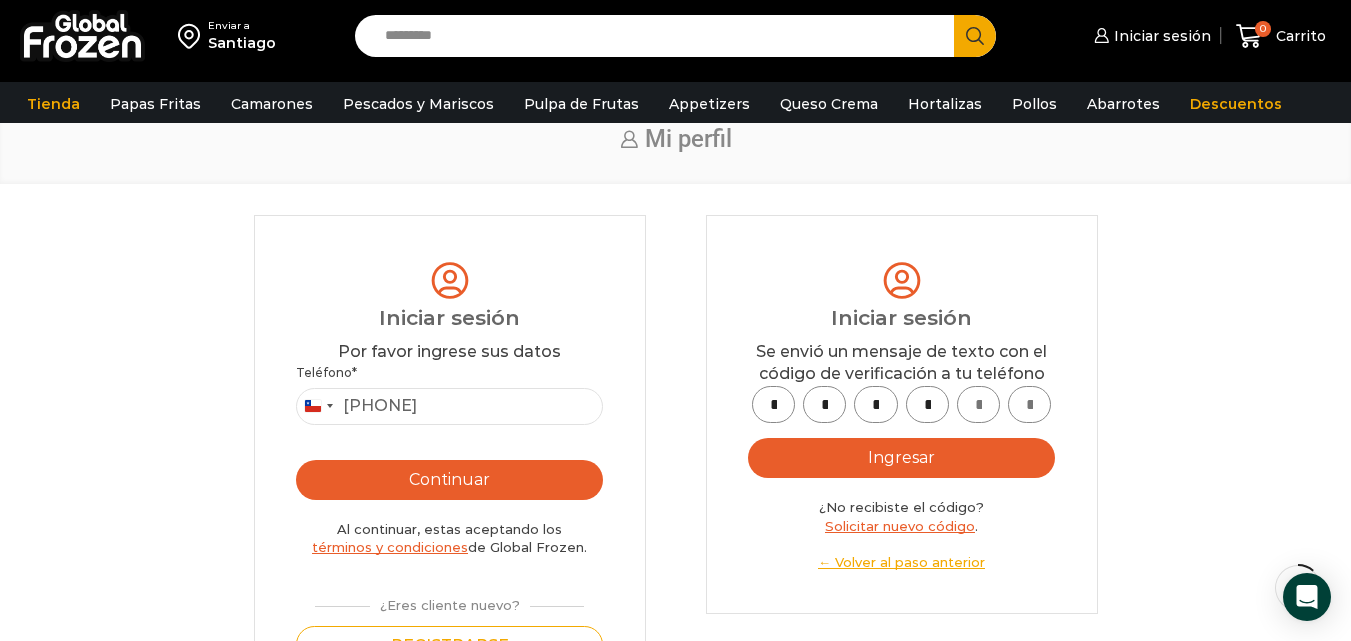 type on "*" 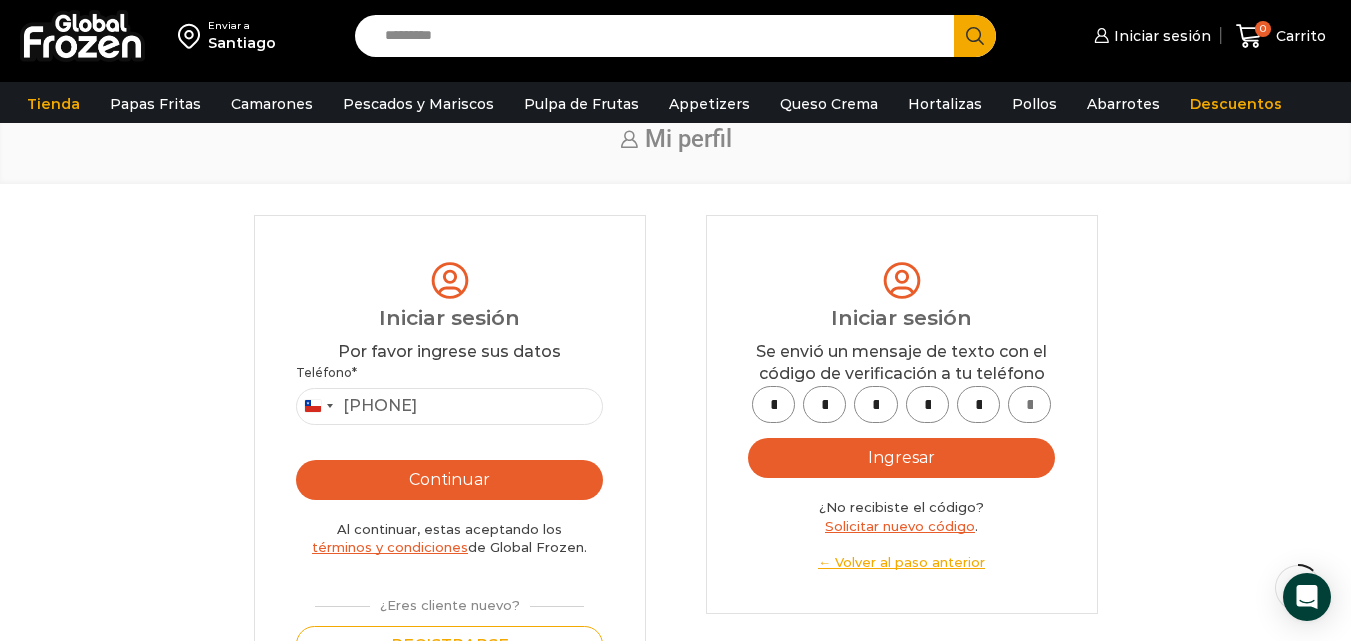 type on "*" 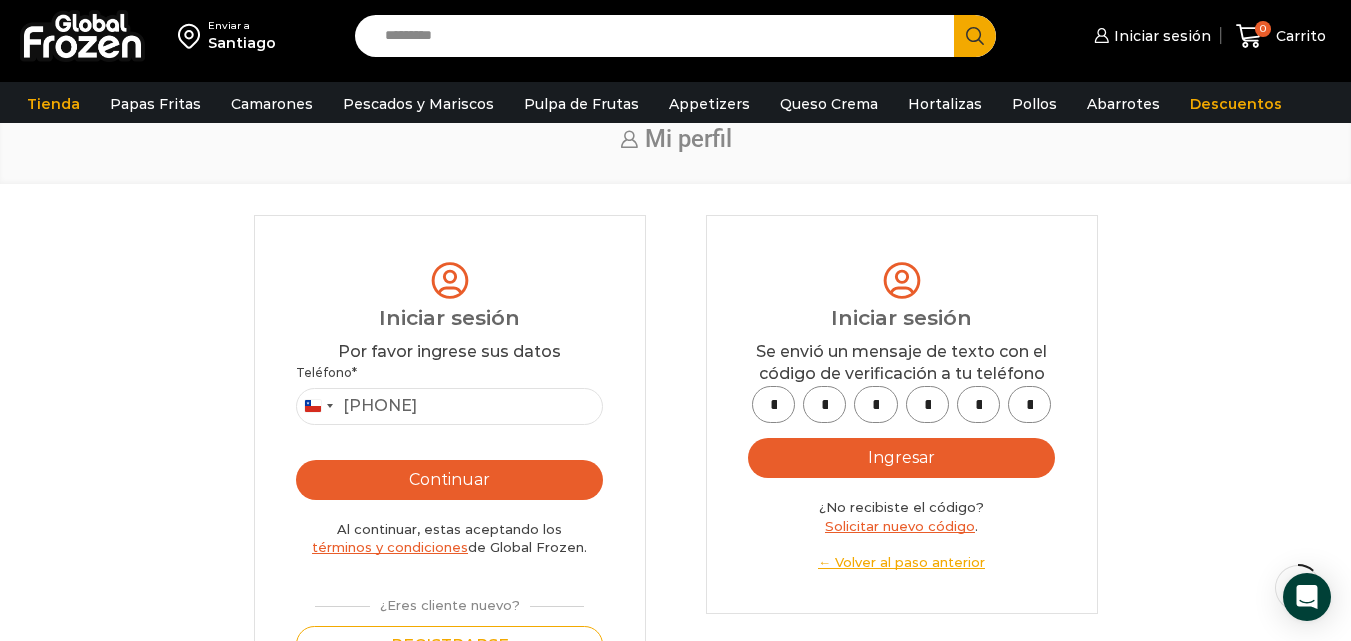 scroll, scrollTop: 0, scrollLeft: 3, axis: horizontal 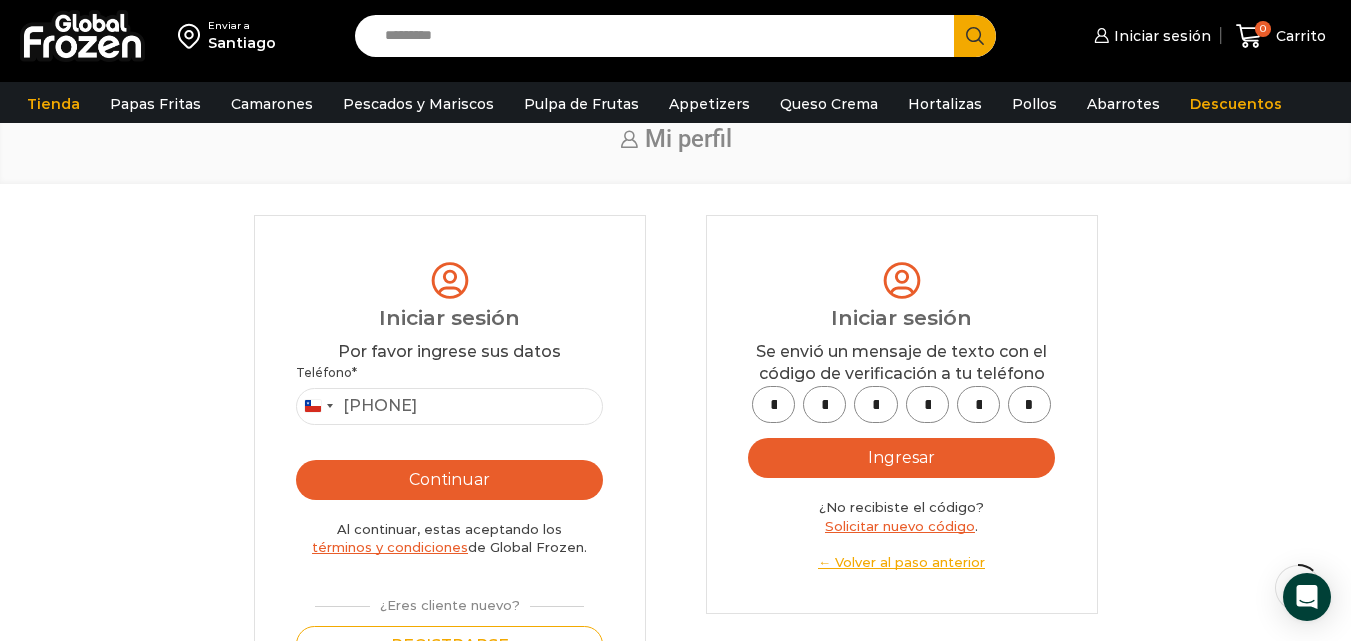 type on "*" 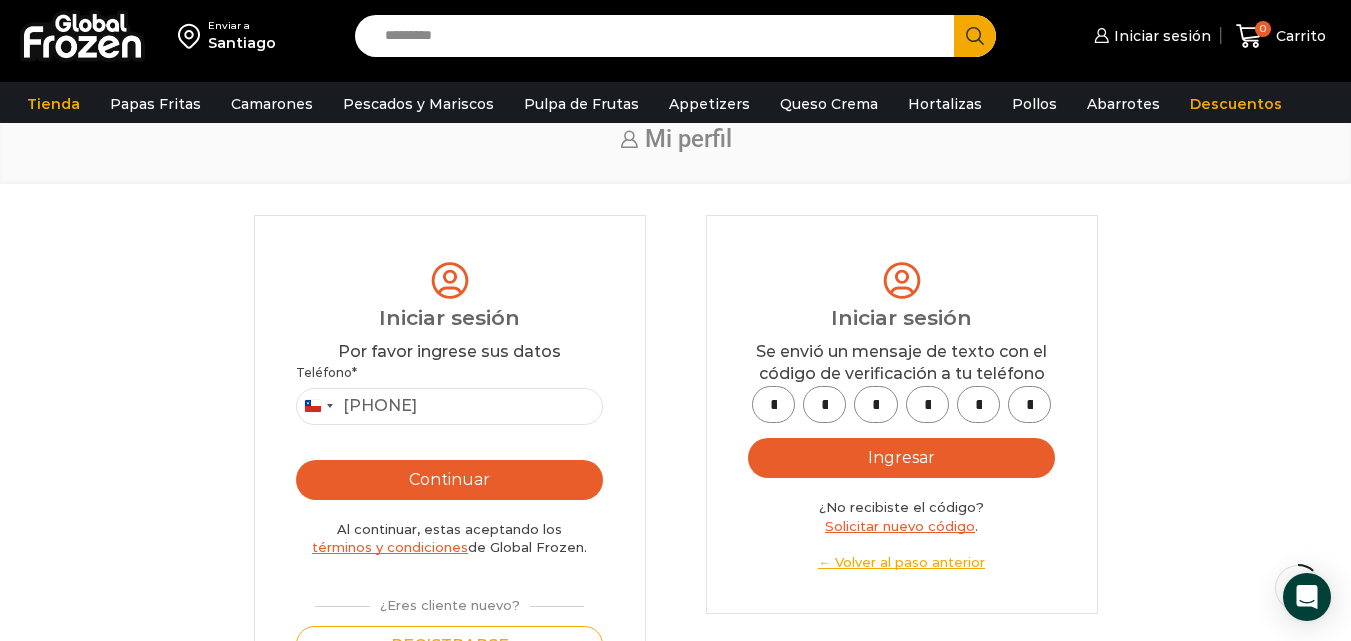 click on "Ingresar" at bounding box center (902, 458) 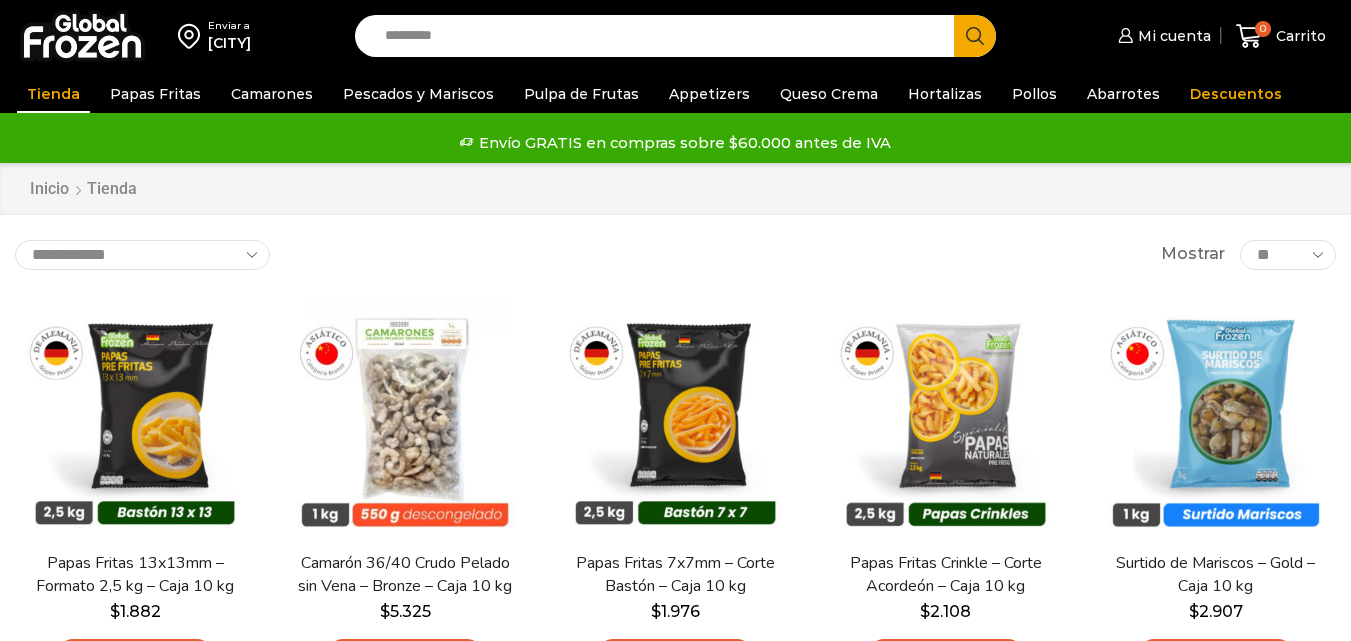 scroll, scrollTop: 0, scrollLeft: 0, axis: both 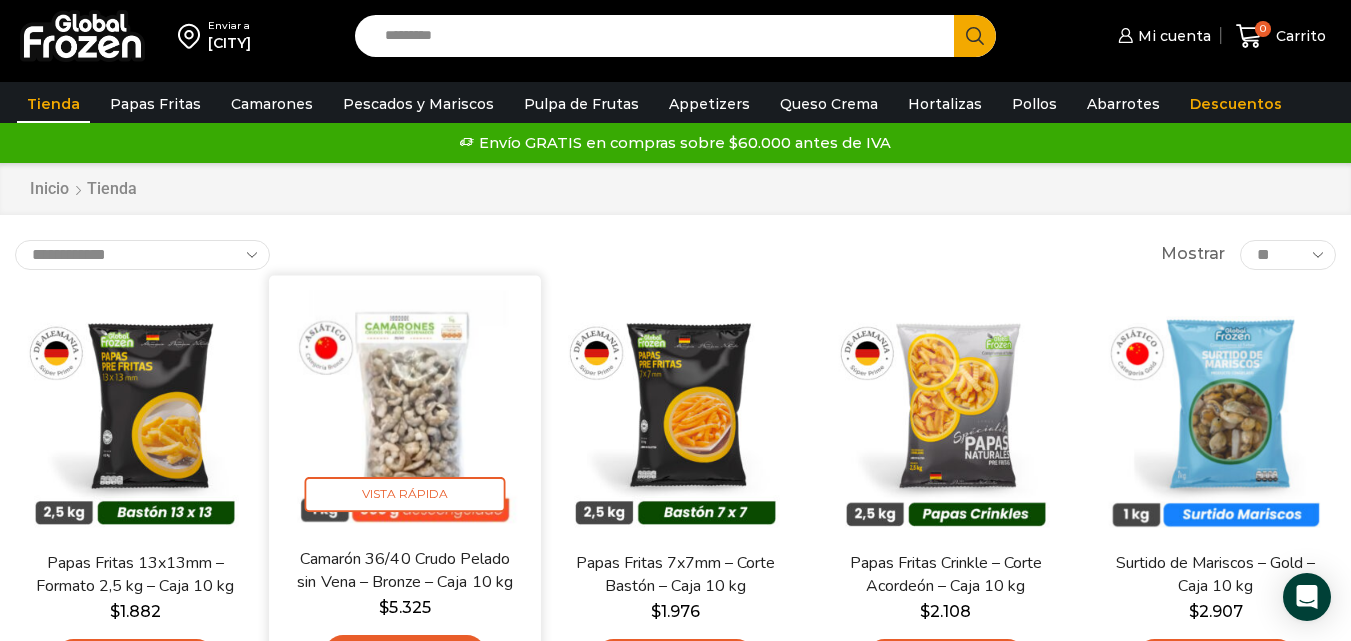 click at bounding box center [405, 411] 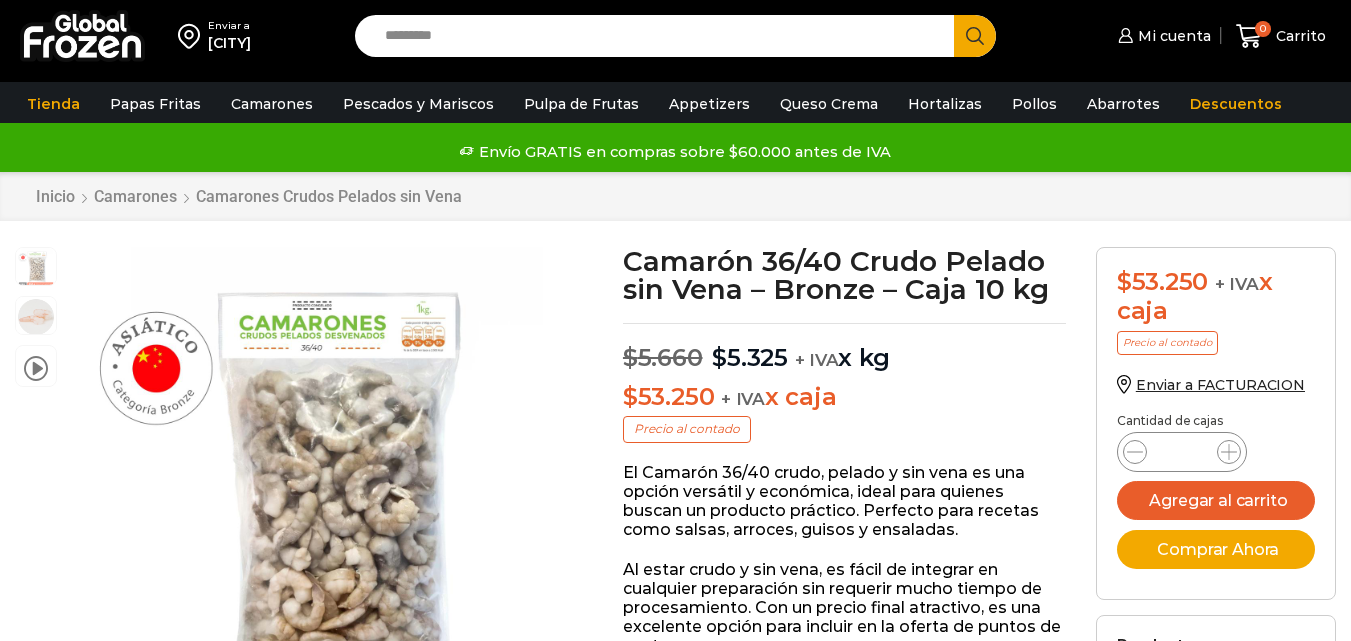 scroll, scrollTop: 1, scrollLeft: 0, axis: vertical 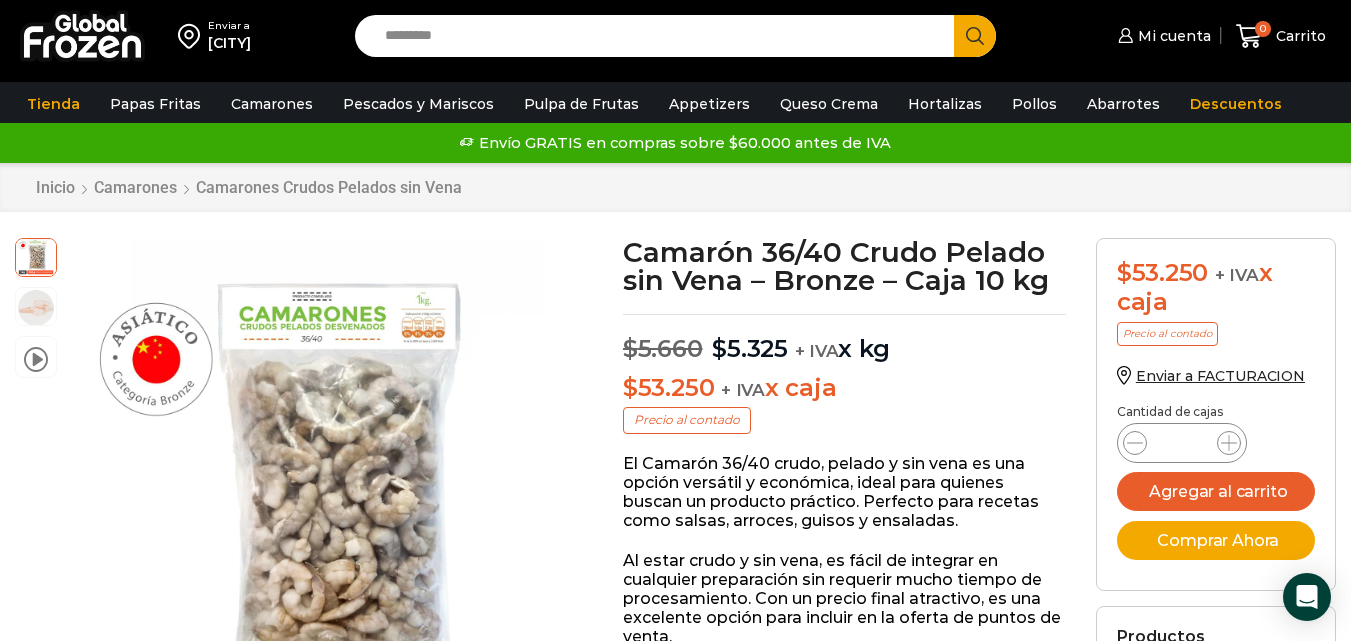 drag, startPoint x: 1365, startPoint y: 93, endPoint x: 1346, endPoint y: 87, distance: 19.924858 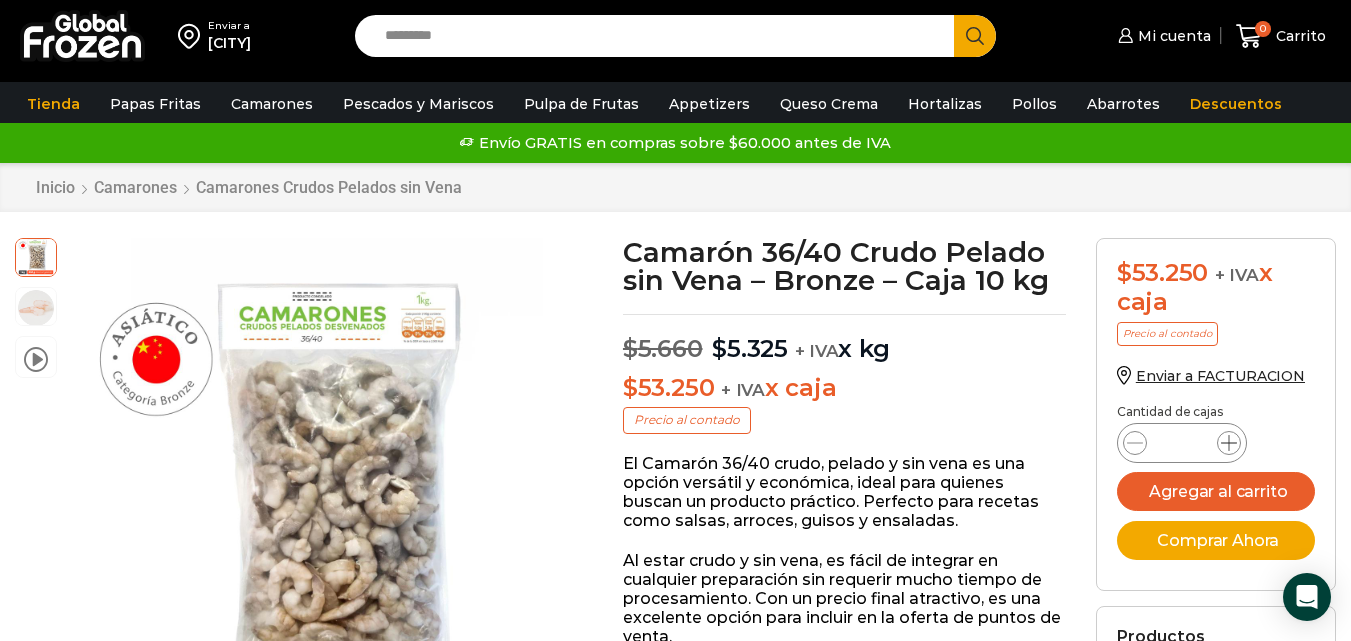 click at bounding box center [1229, 443] 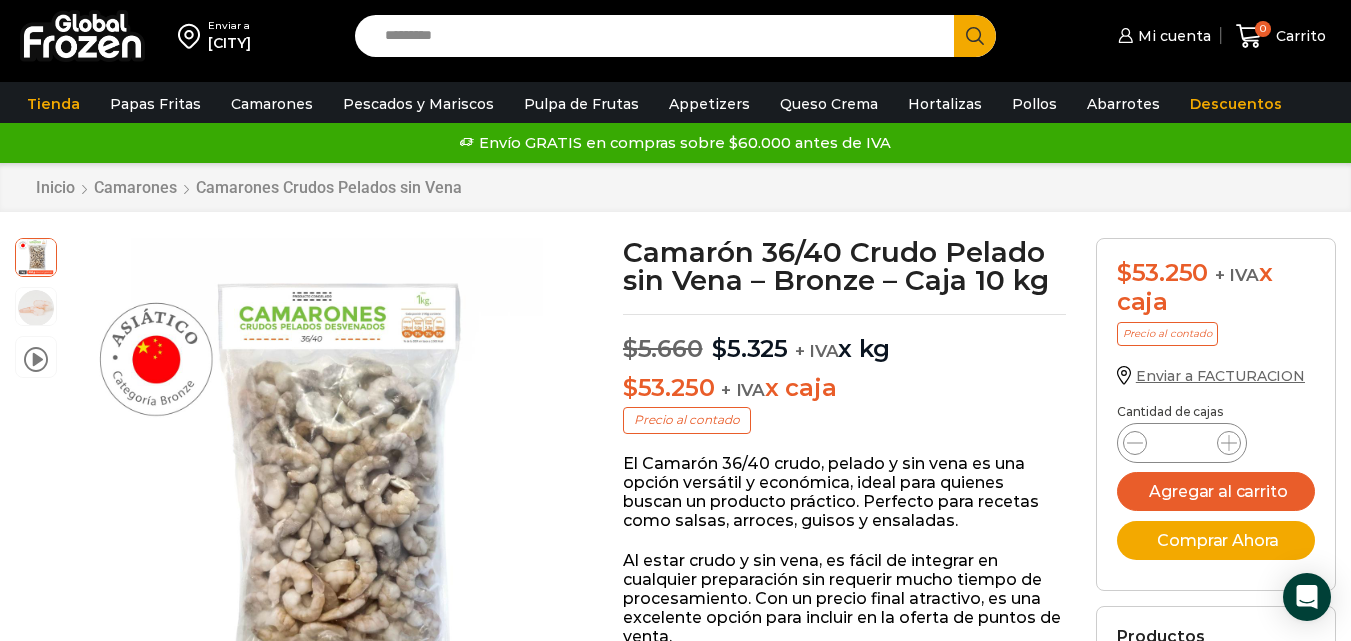 click on "Enviar a FACTURACION" at bounding box center [1220, 376] 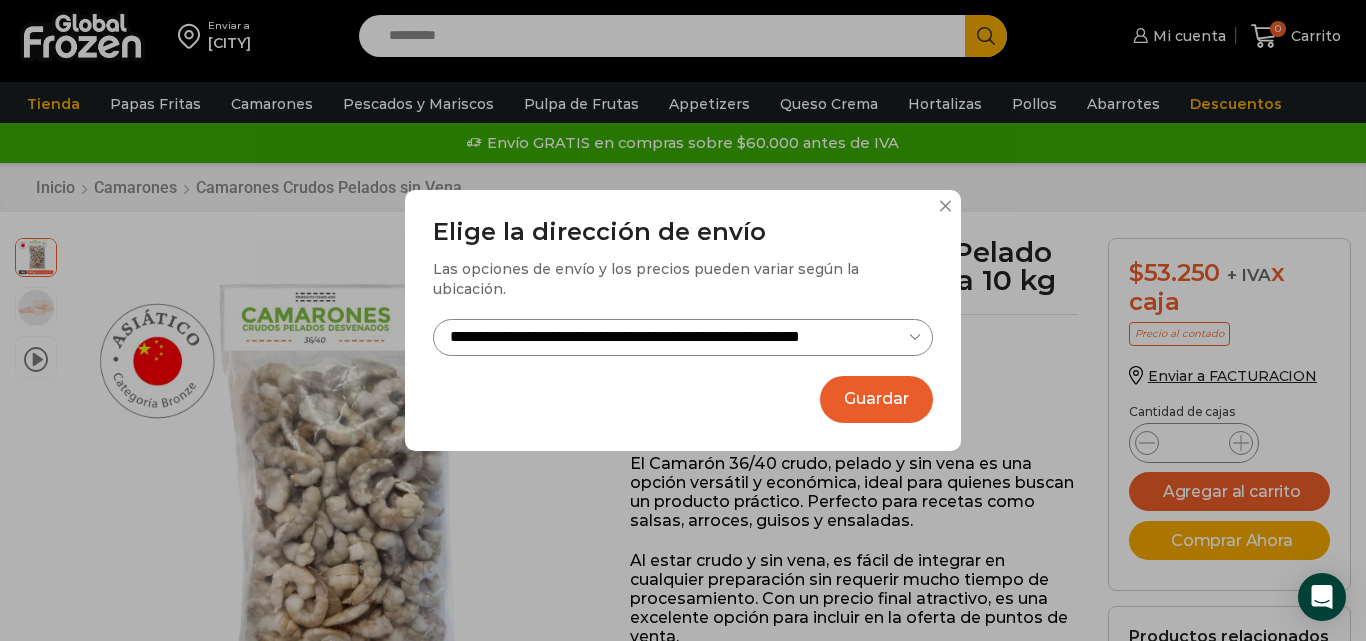 click on "Guardar" at bounding box center (876, 399) 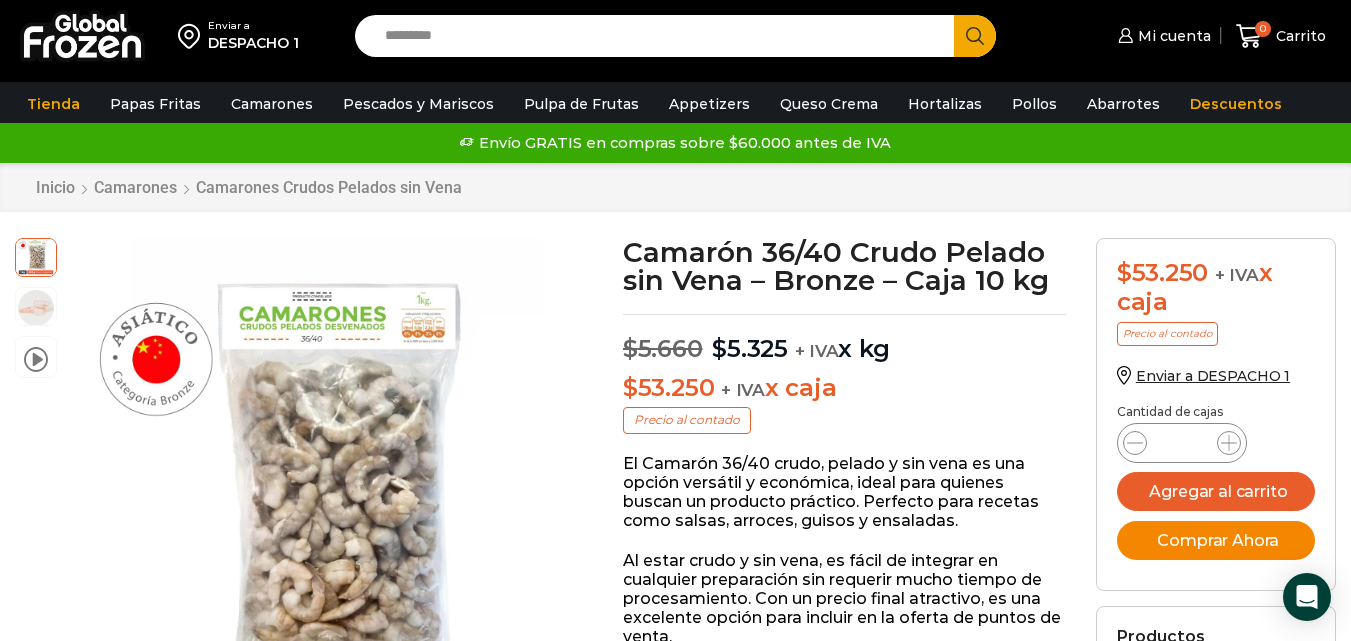 click on "Comprar Ahora" at bounding box center [1216, 540] 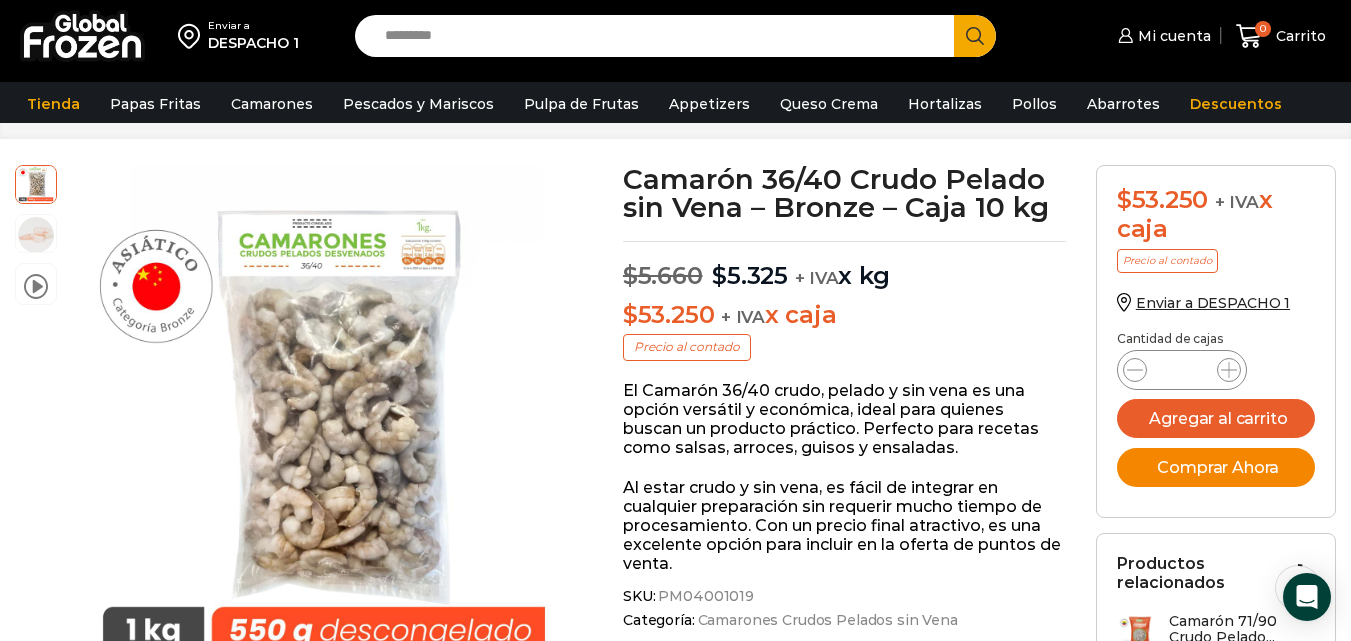 scroll, scrollTop: 73, scrollLeft: 0, axis: vertical 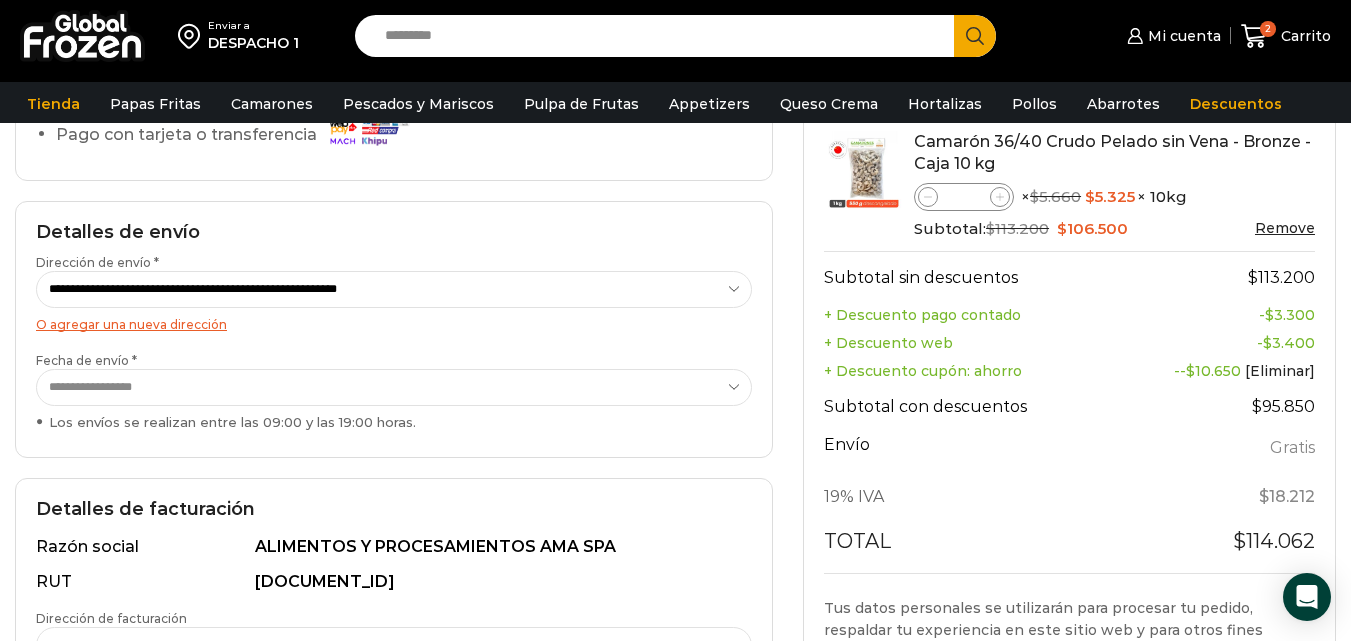 click at bounding box center (1000, 197) 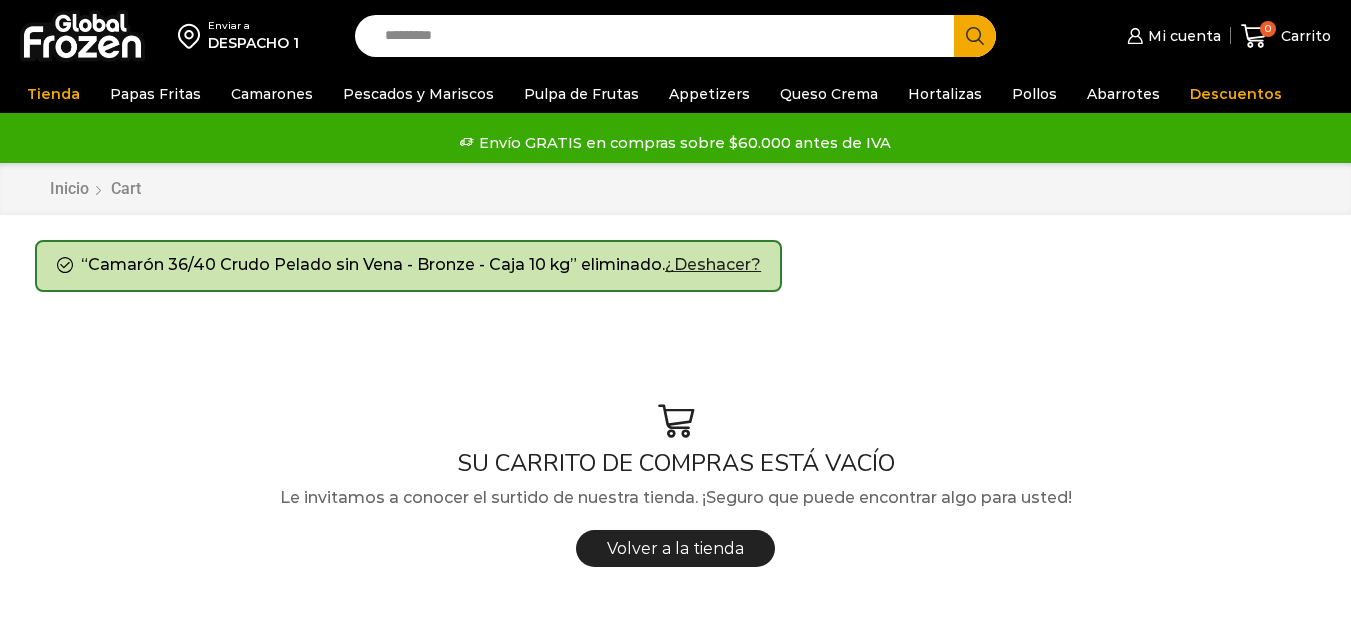 scroll, scrollTop: 0, scrollLeft: 0, axis: both 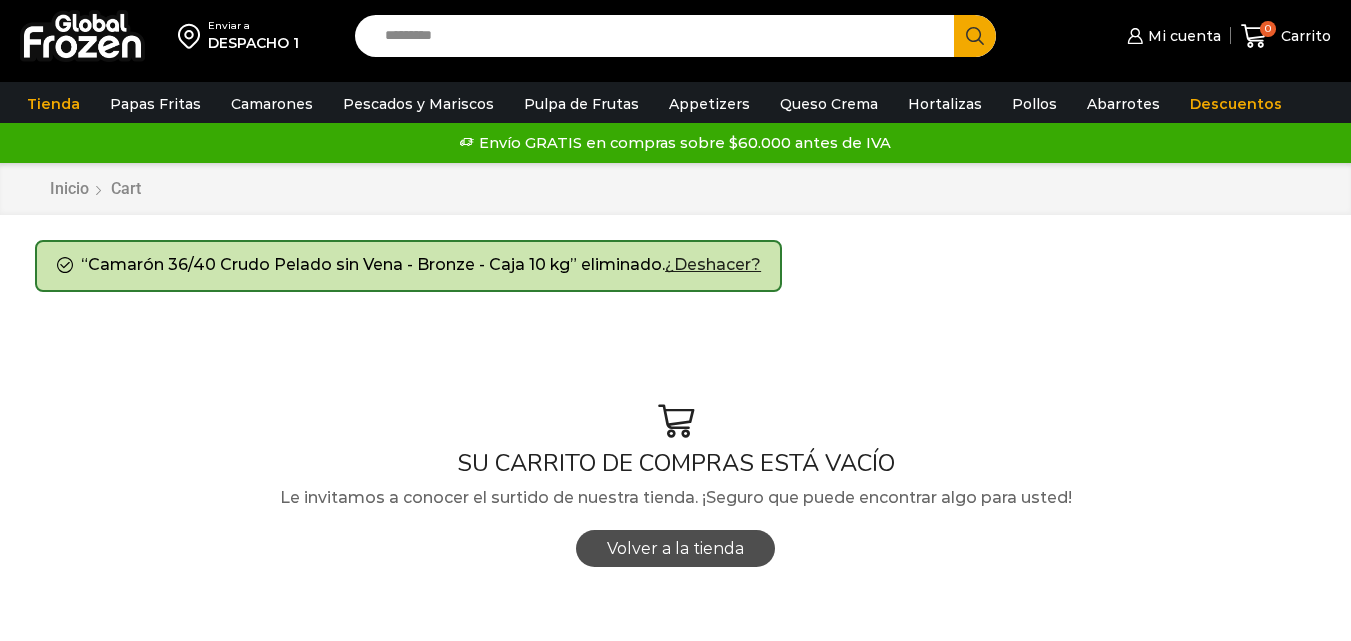click on "Volver a la tienda" at bounding box center [675, 548] 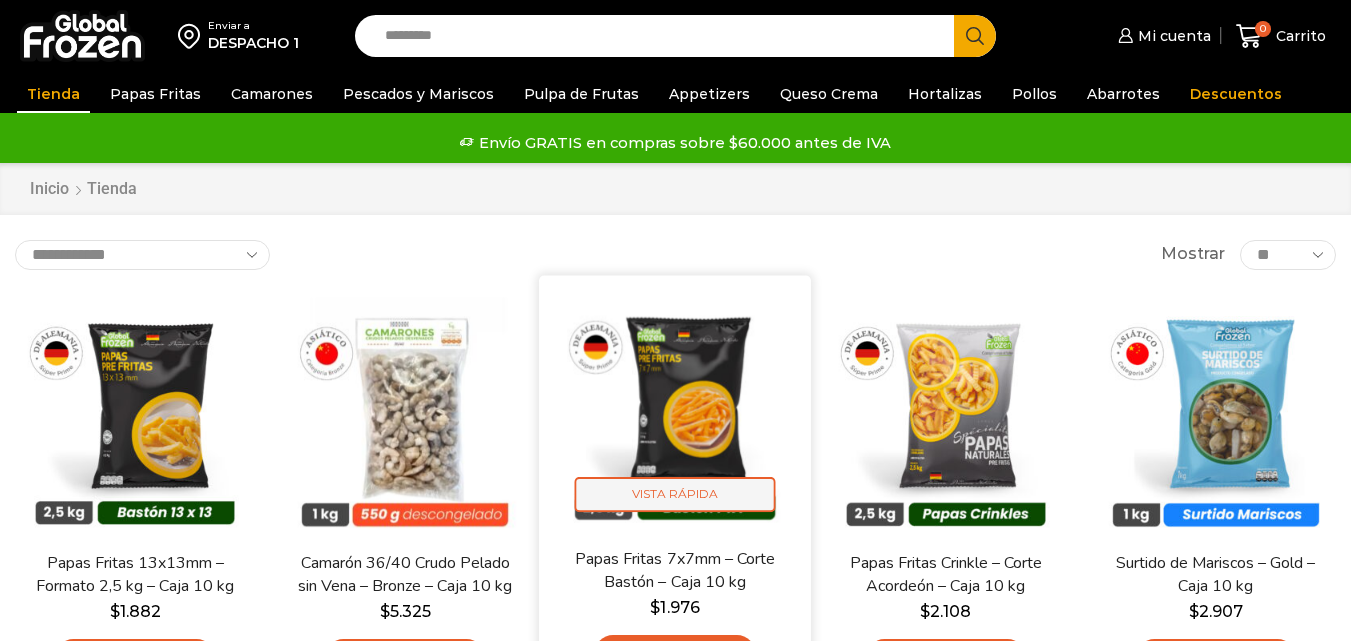 scroll, scrollTop: 0, scrollLeft: 0, axis: both 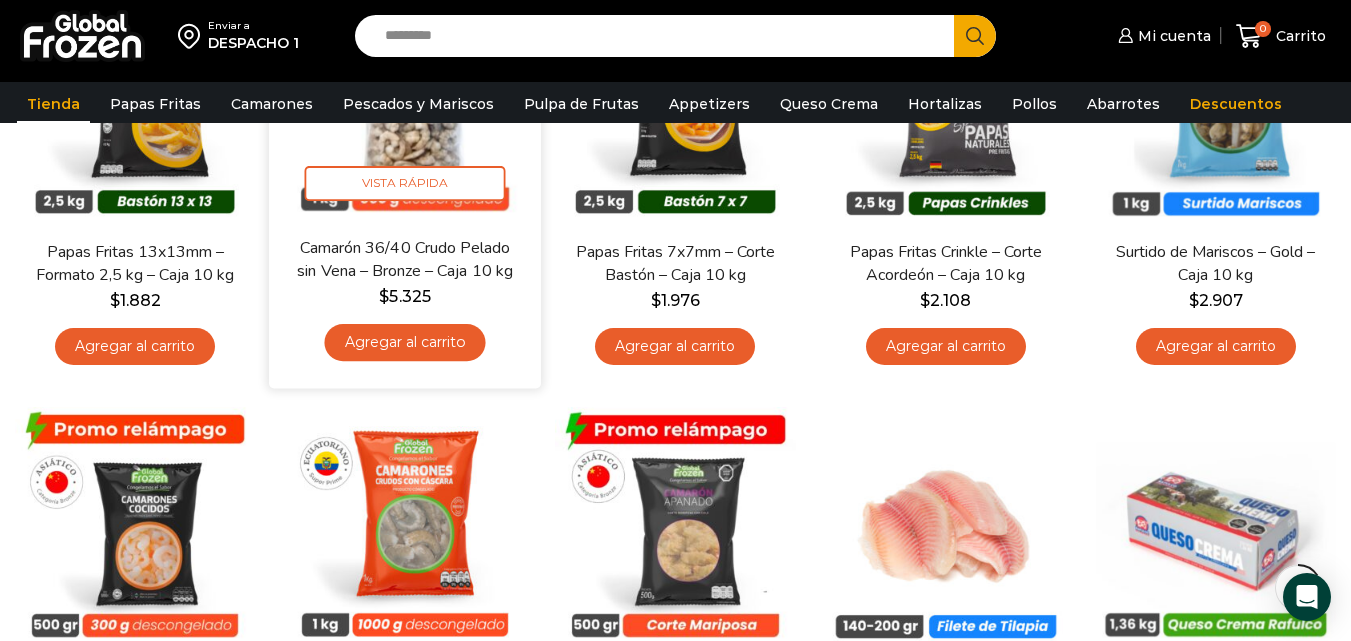click on "Camarón 36/40 Crudo Pelado sin Vena – Bronze – Caja 10 kg" at bounding box center [405, 259] 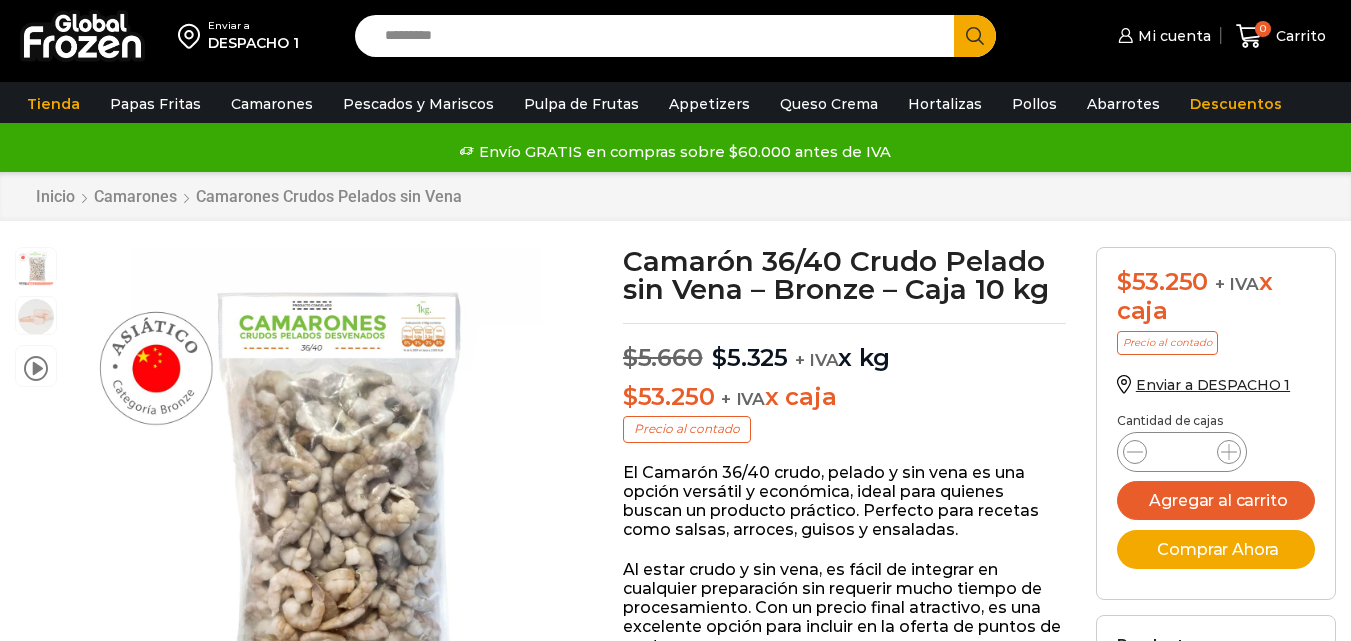 scroll, scrollTop: 1, scrollLeft: 0, axis: vertical 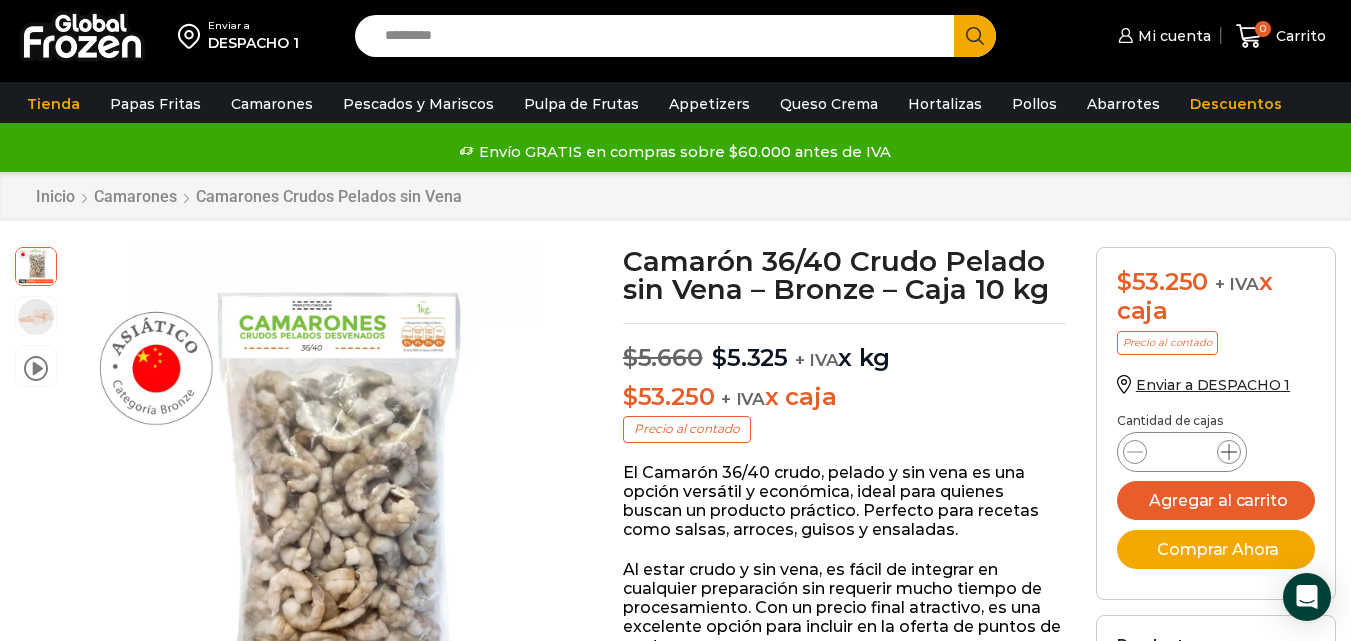 click 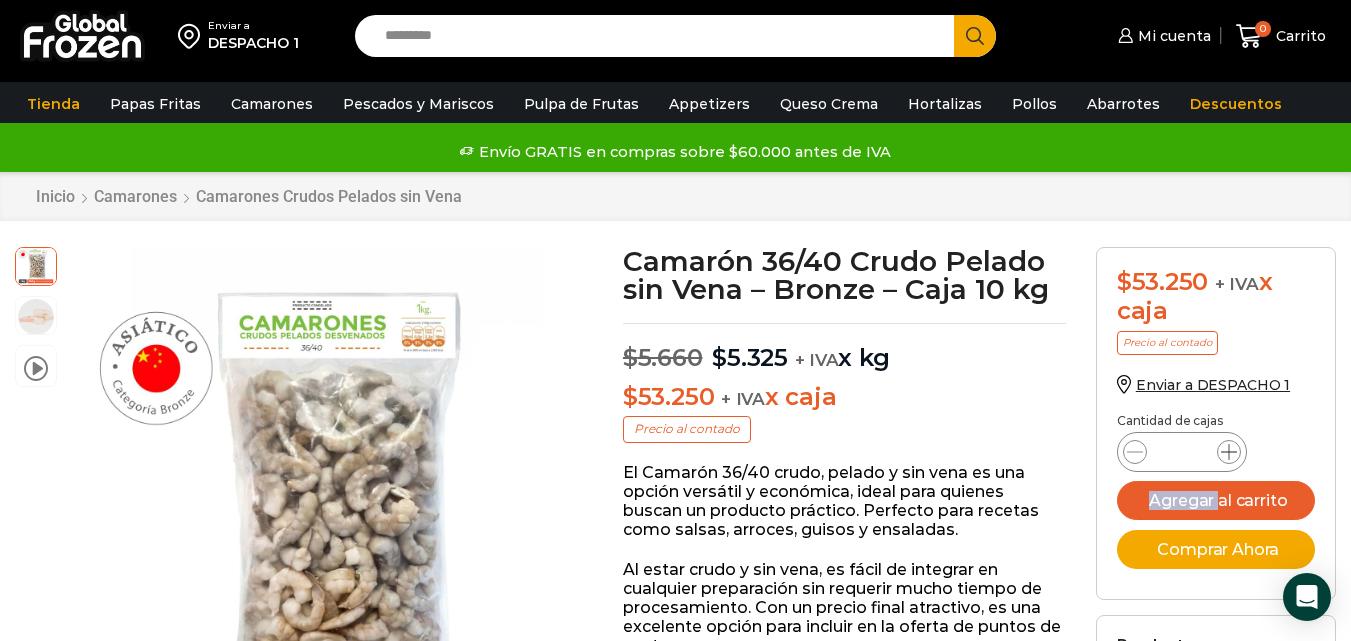 click 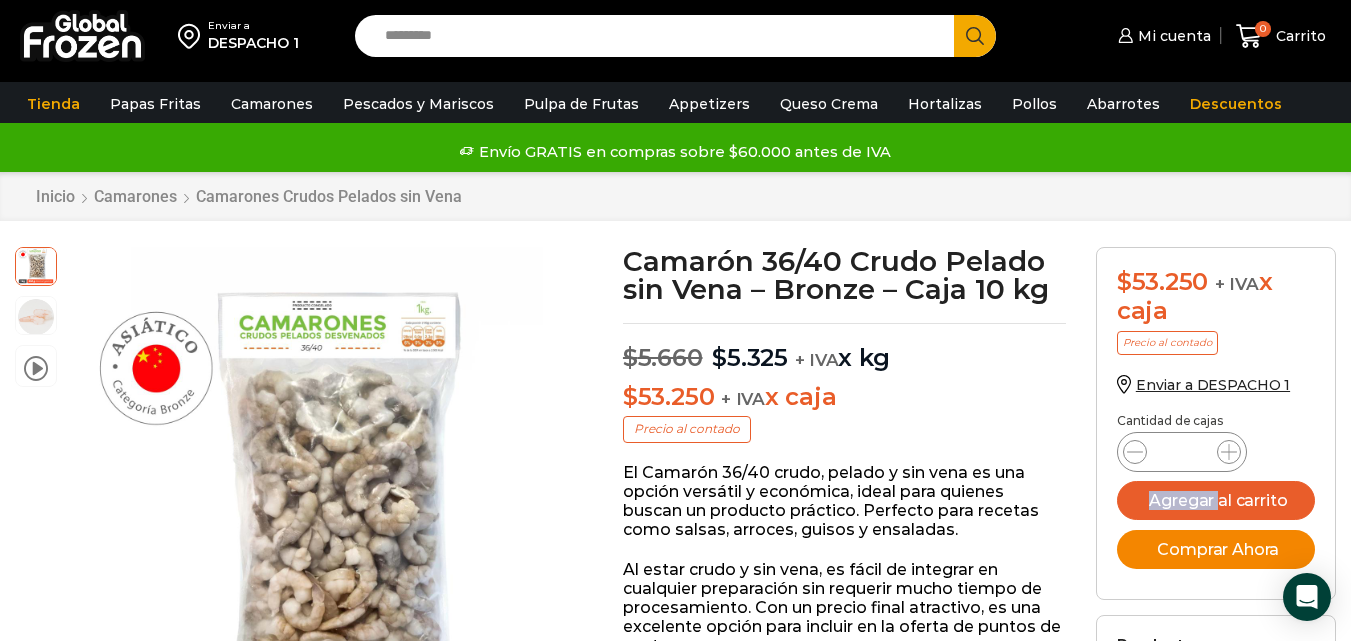 click on "Comprar Ahora" at bounding box center [1216, 549] 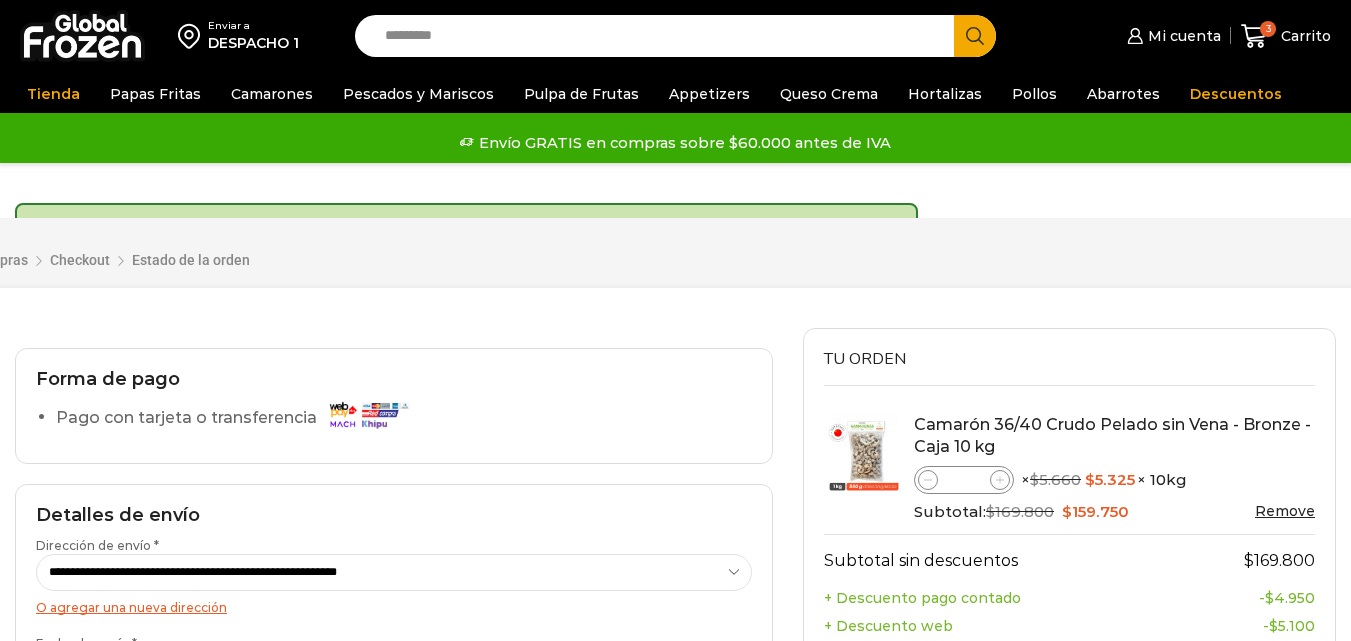 scroll, scrollTop: 0, scrollLeft: 0, axis: both 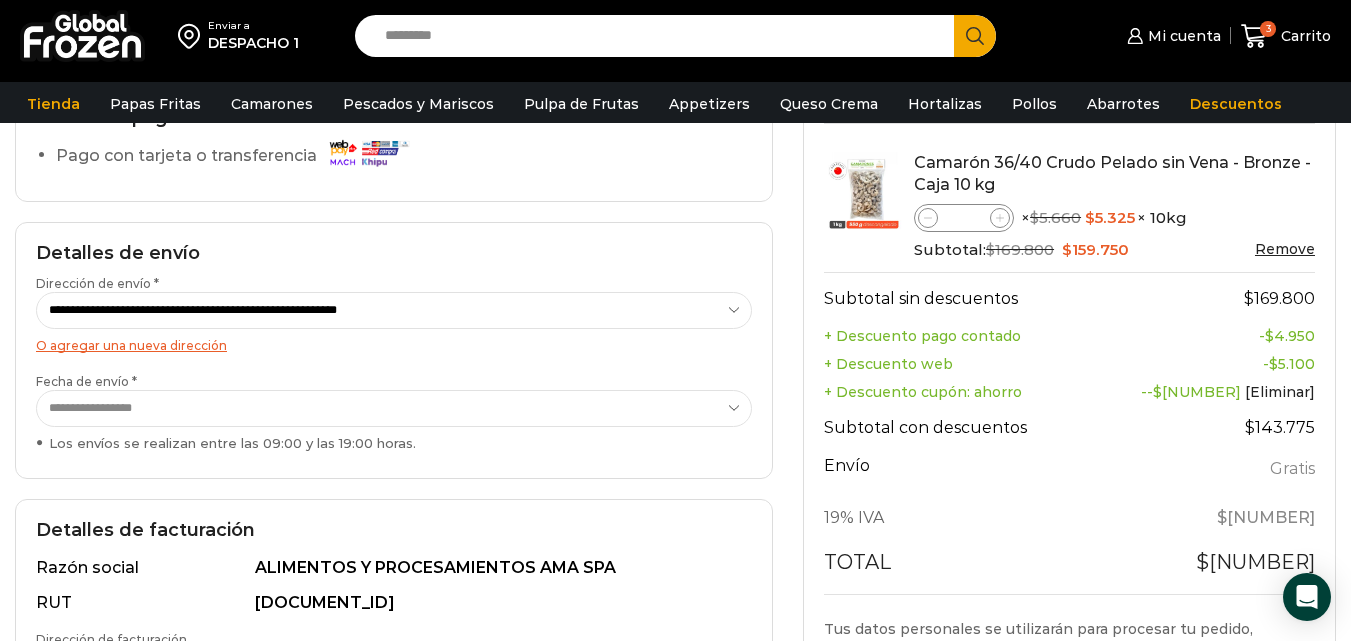 drag, startPoint x: 1365, startPoint y: 305, endPoint x: 1307, endPoint y: 138, distance: 176.78519 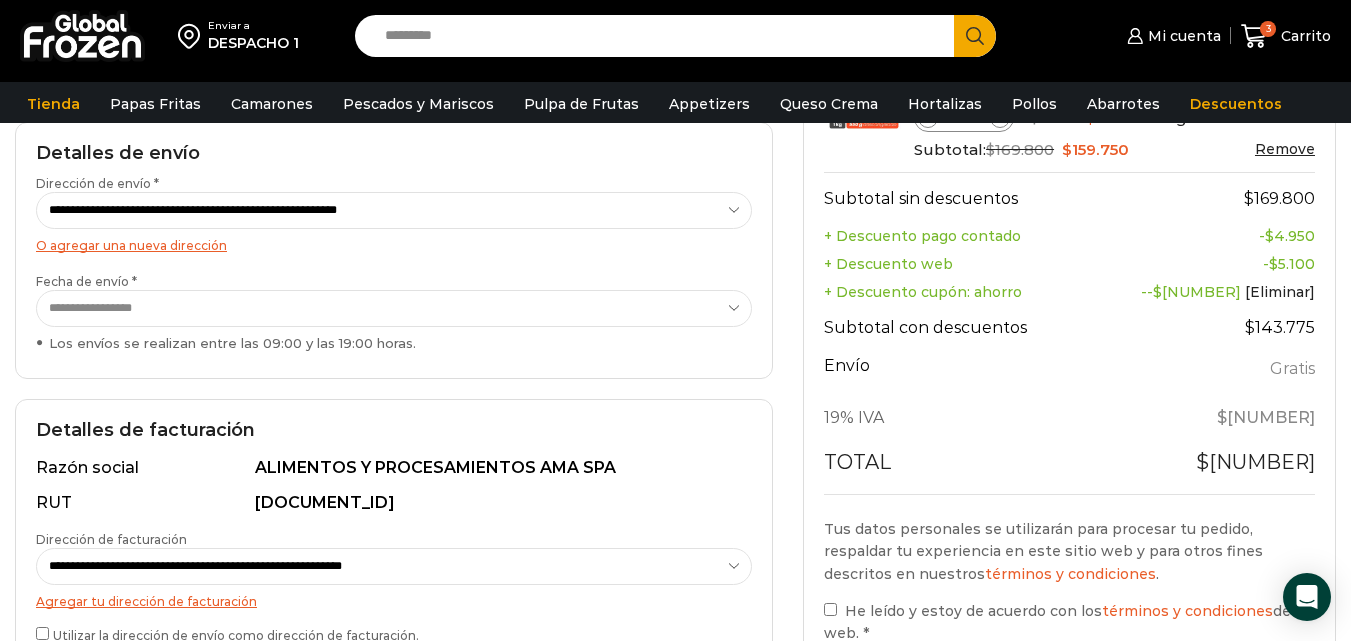 scroll, scrollTop: 369, scrollLeft: 0, axis: vertical 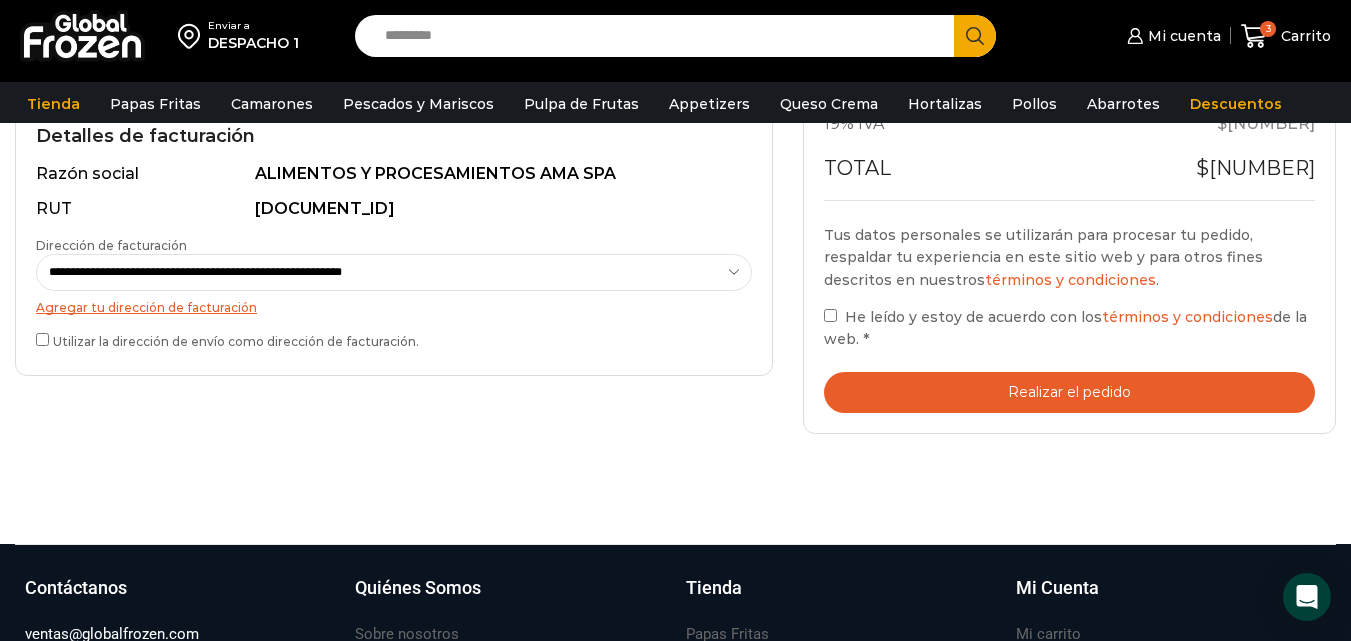 click on "Realizar el pedido" at bounding box center [1069, 392] 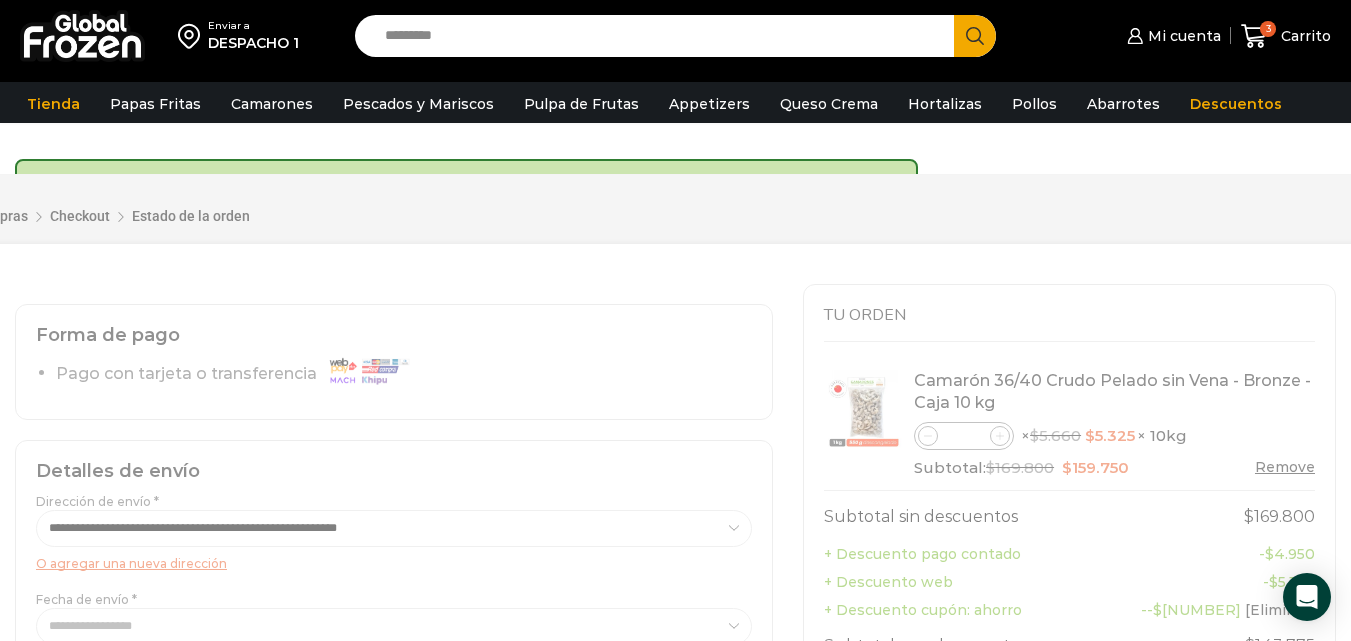scroll, scrollTop: 48, scrollLeft: 0, axis: vertical 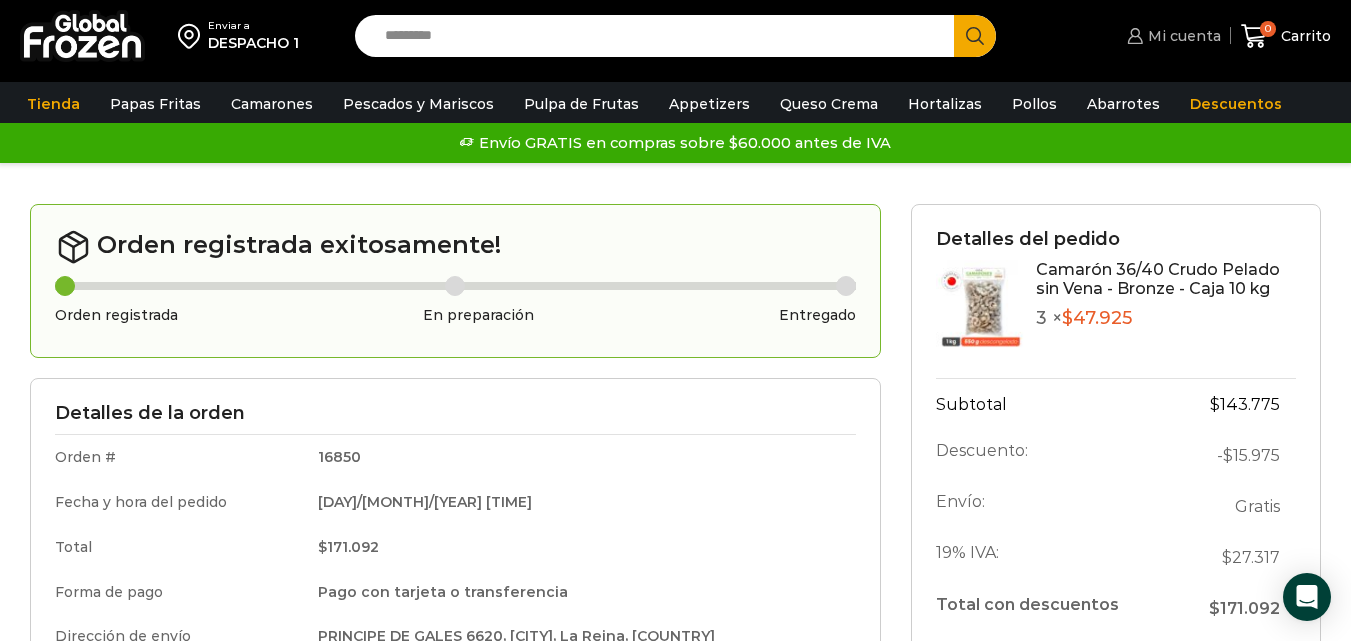 click on "Mi cuenta" at bounding box center [1182, 36] 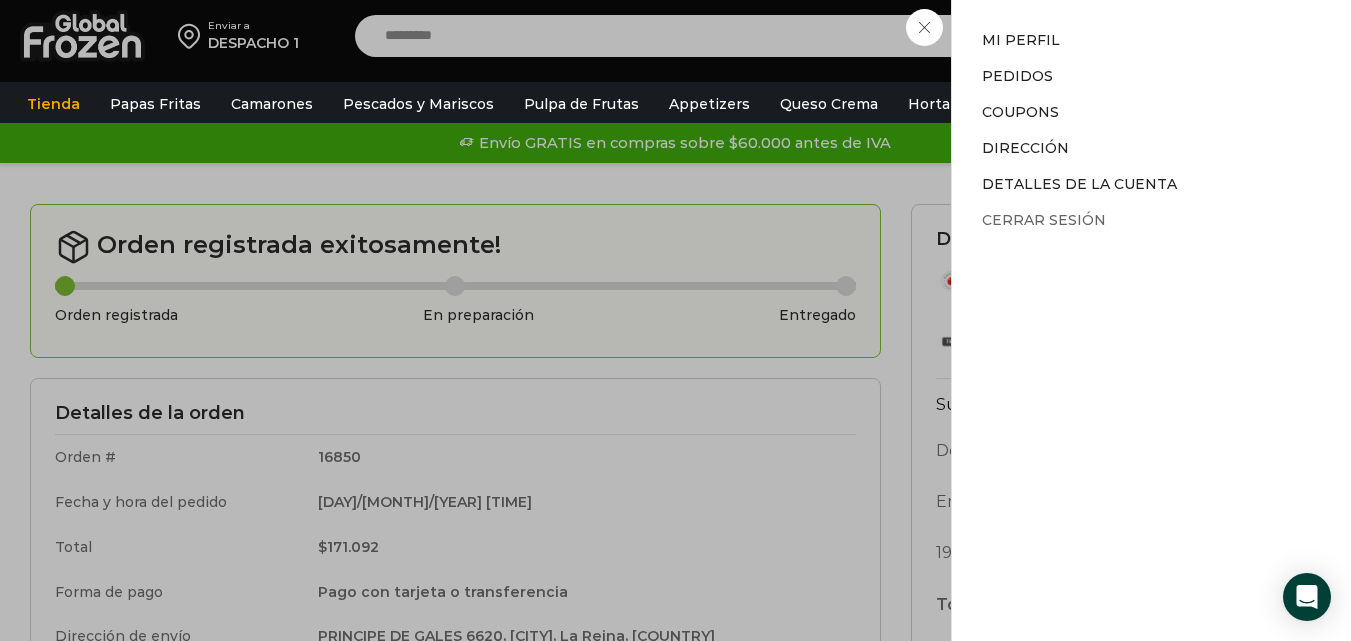 click on "Cerrar sesión" at bounding box center [1044, 220] 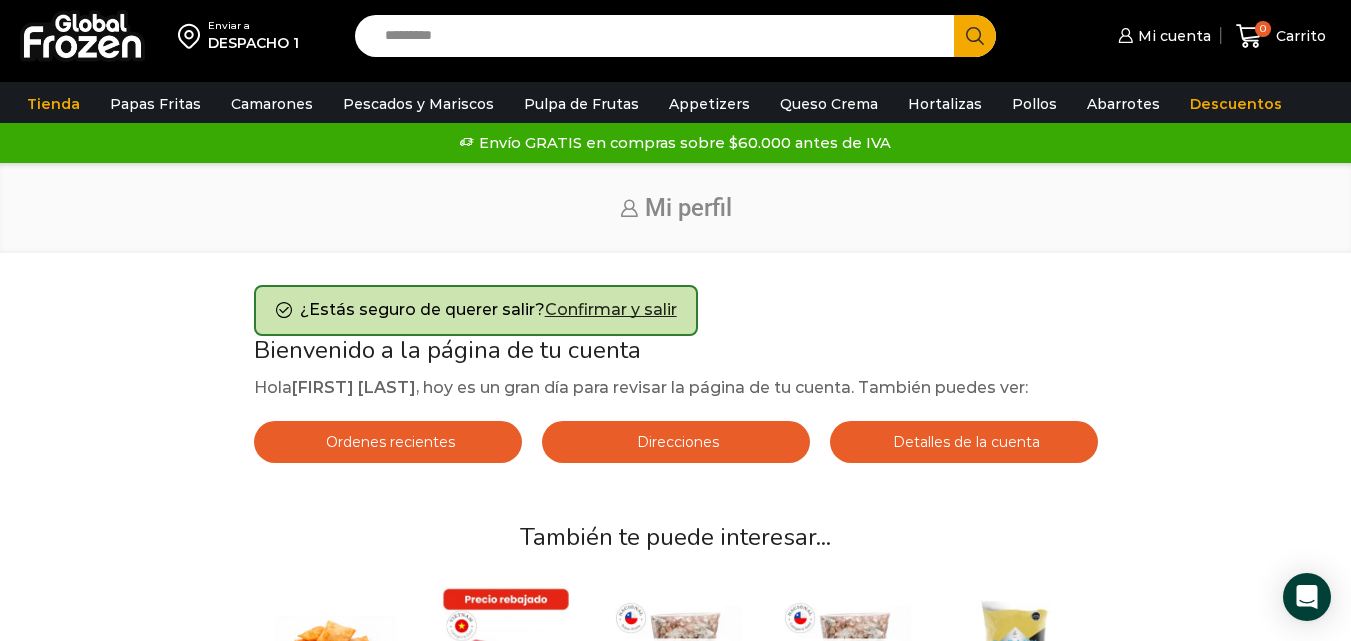 scroll, scrollTop: 0, scrollLeft: 0, axis: both 